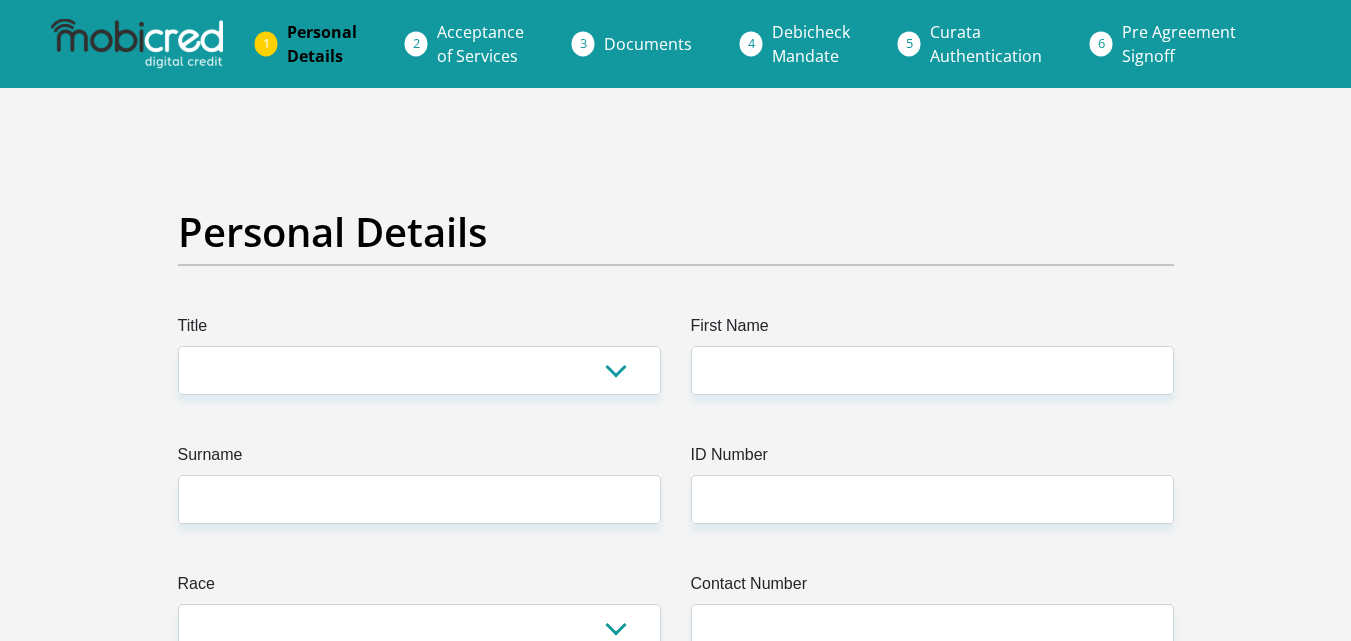 scroll, scrollTop: 0, scrollLeft: 0, axis: both 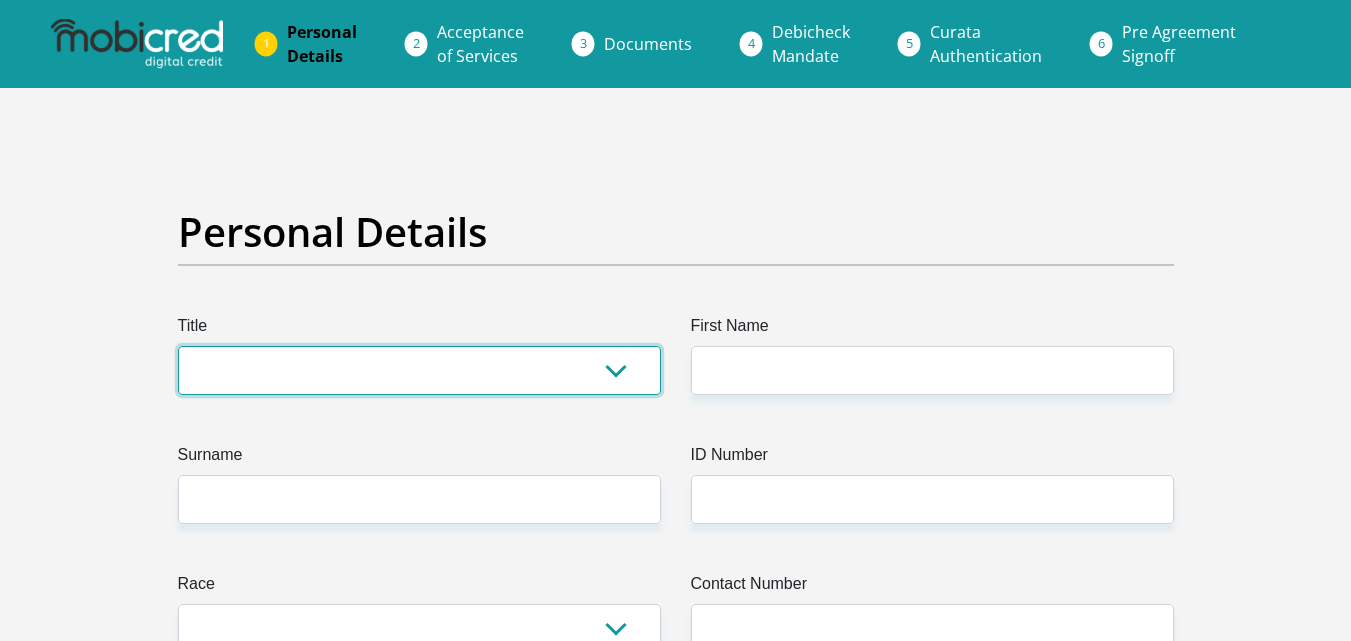 click on "Mr
Ms
Mrs
Dr
Other" at bounding box center [419, 370] 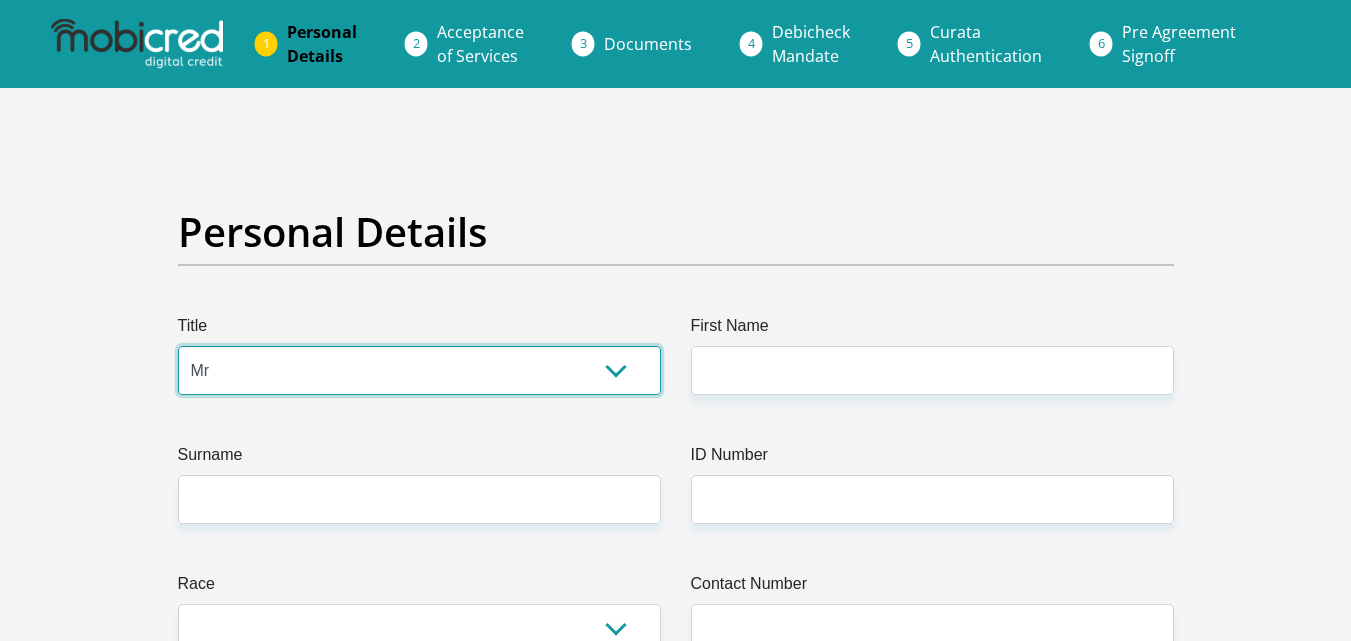 click on "Mr
Ms
Mrs
Dr
Other" at bounding box center (419, 370) 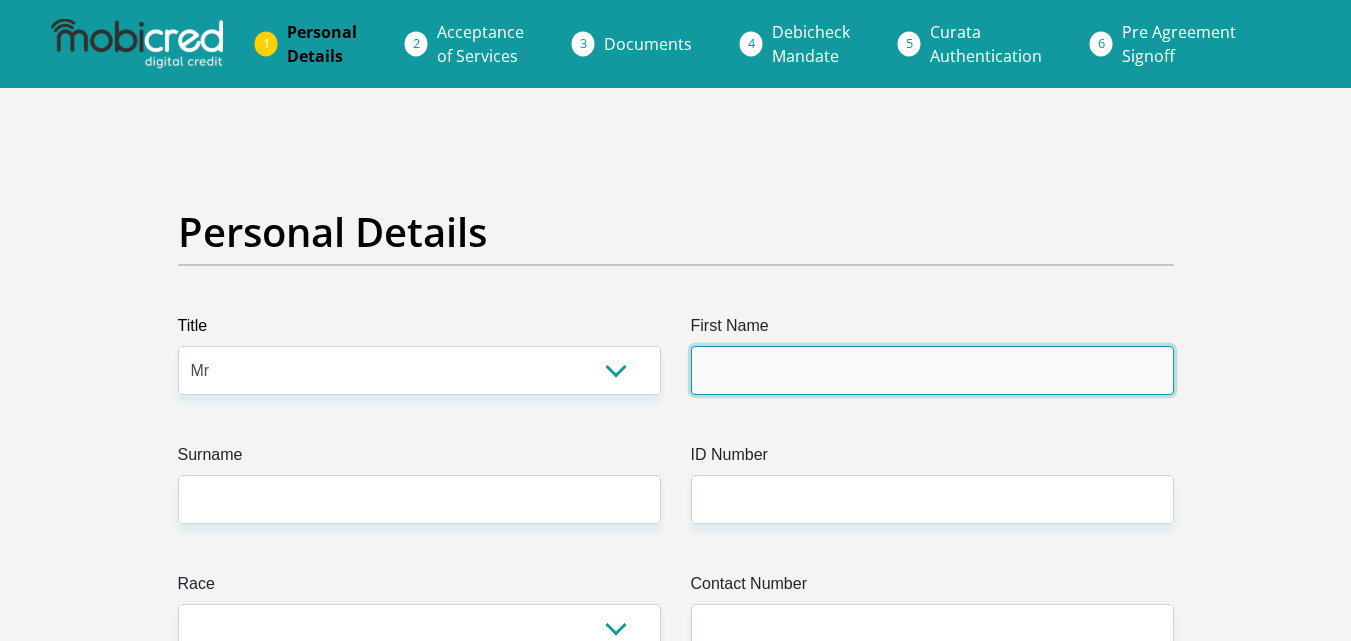click on "First Name" at bounding box center (932, 370) 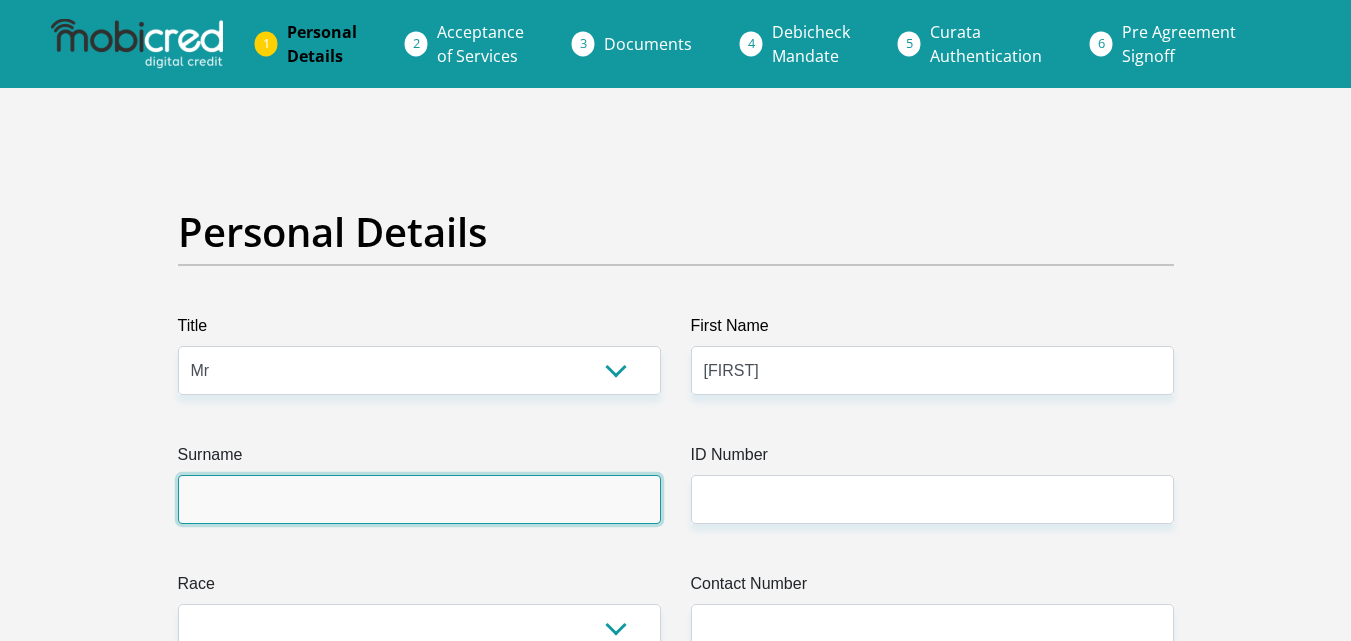 click on "Surname" at bounding box center (419, 499) 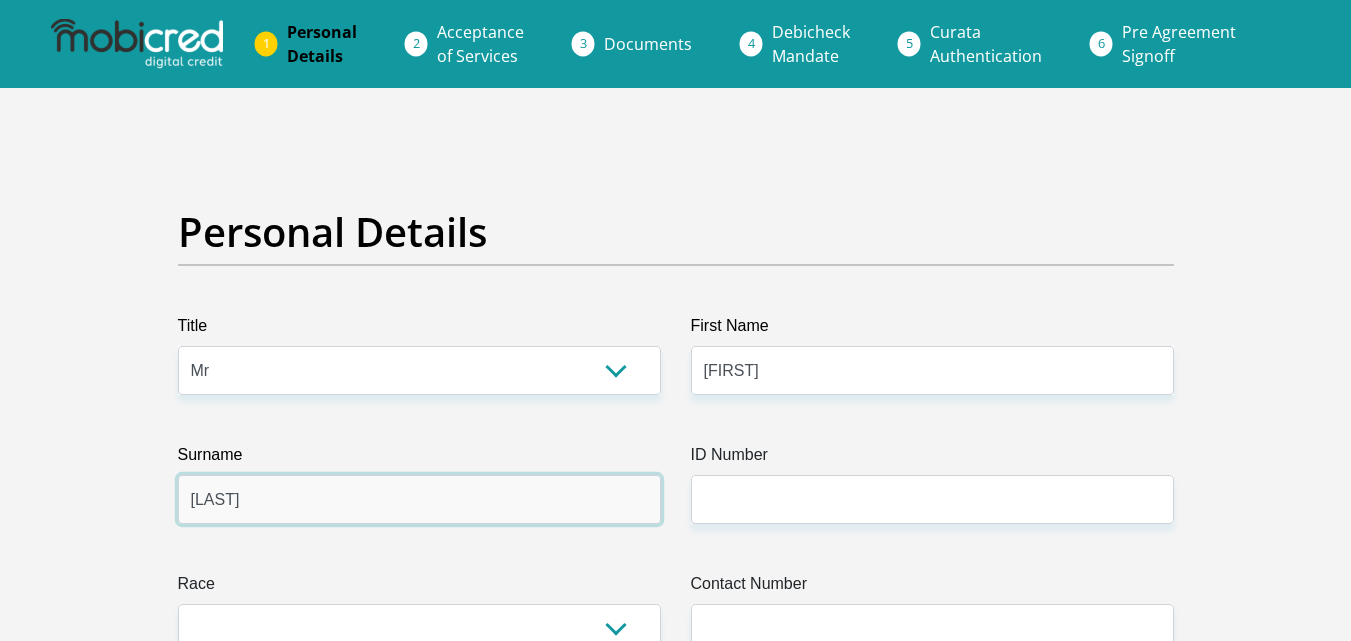 type on "[LAST]" 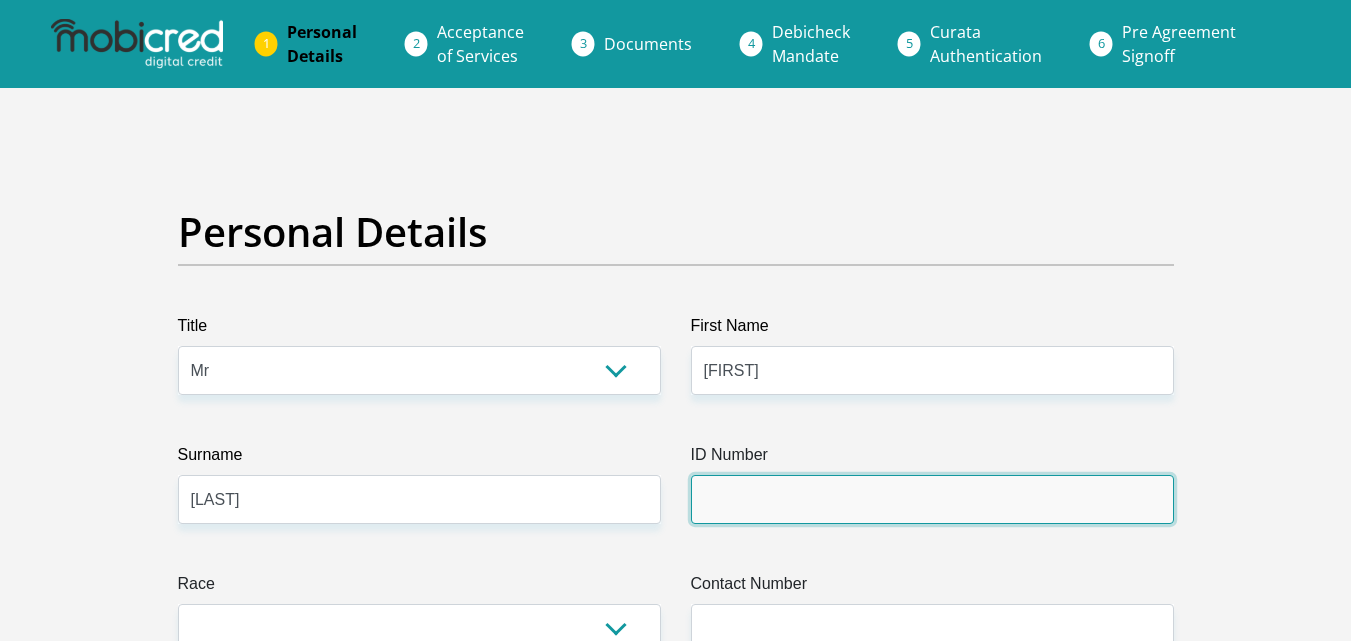 click on "ID Number" at bounding box center (932, 499) 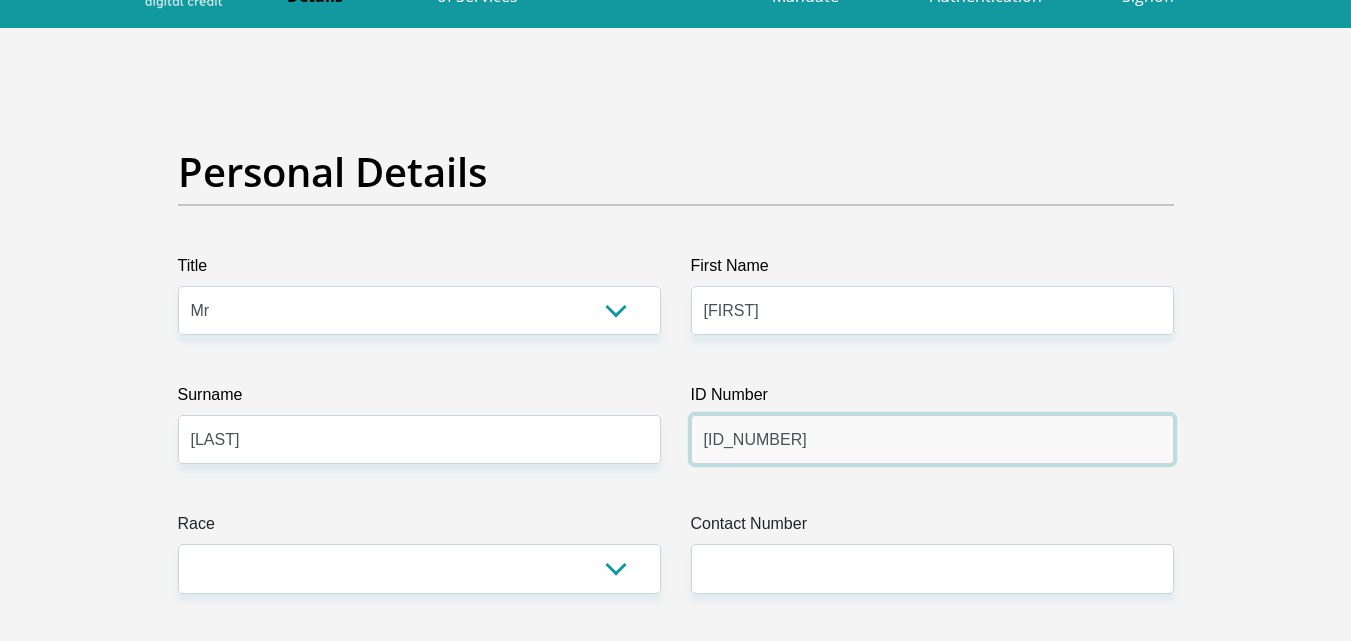 scroll, scrollTop: 200, scrollLeft: 0, axis: vertical 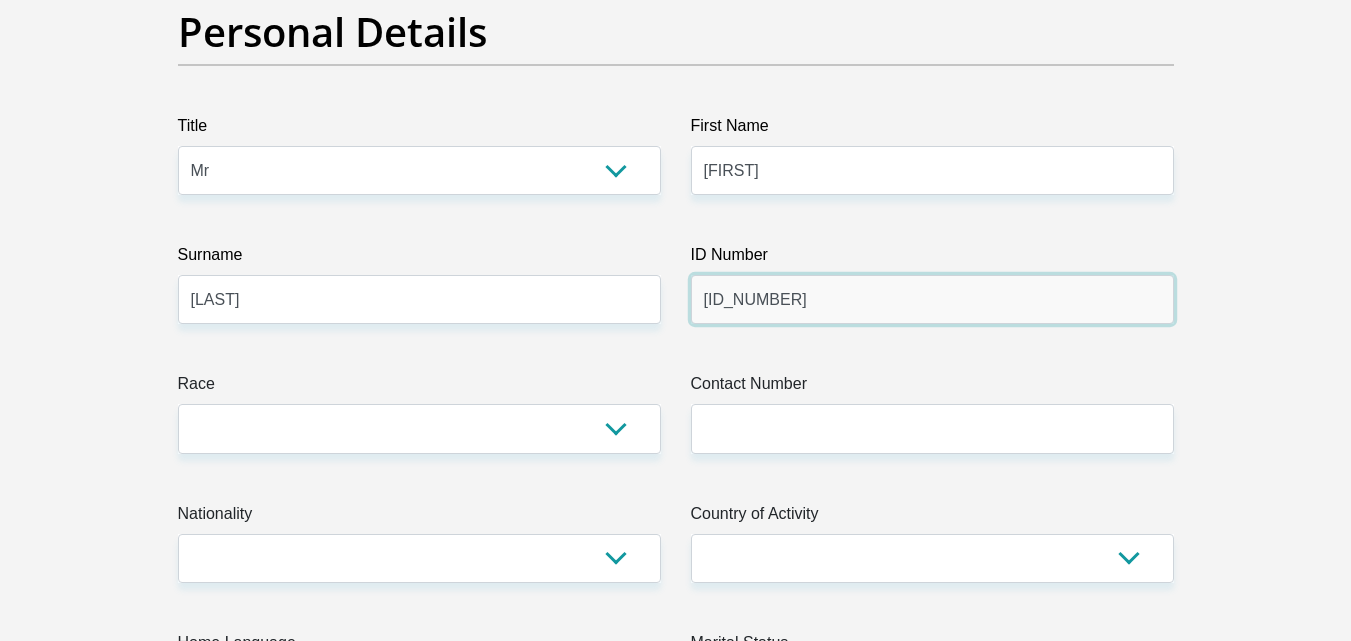 type on "[ID_NUMBER]" 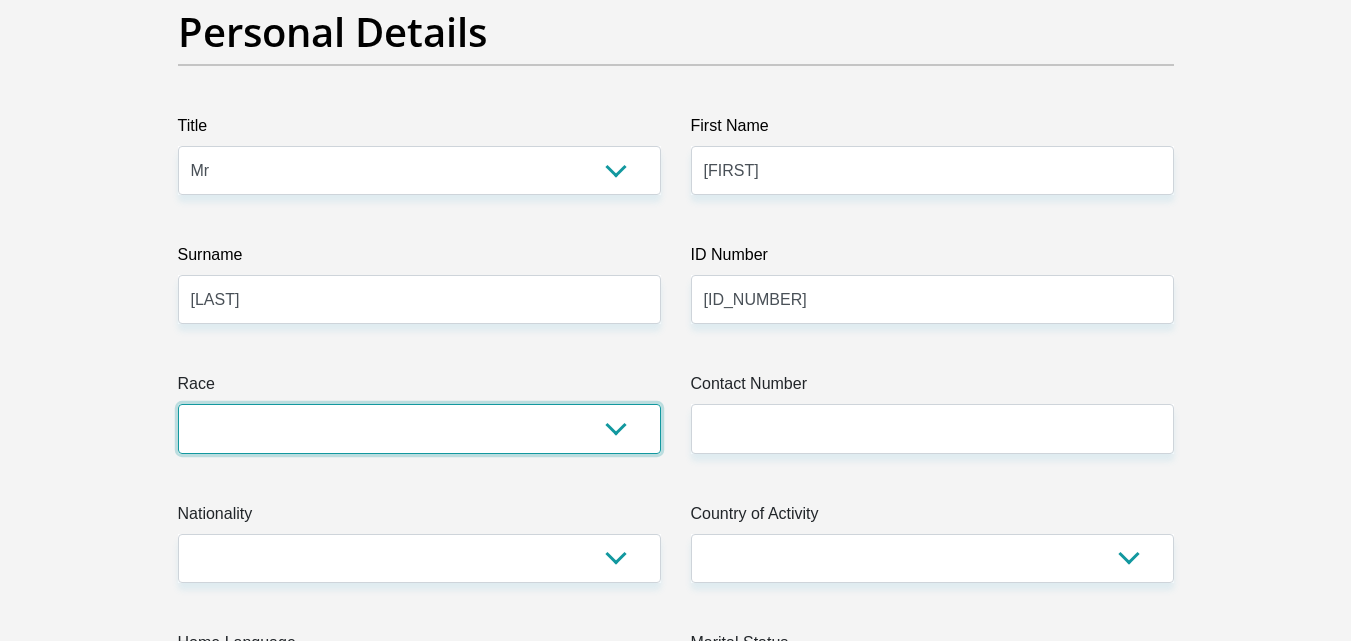 click on "Black
Coloured
Indian
White
Other" at bounding box center [419, 428] 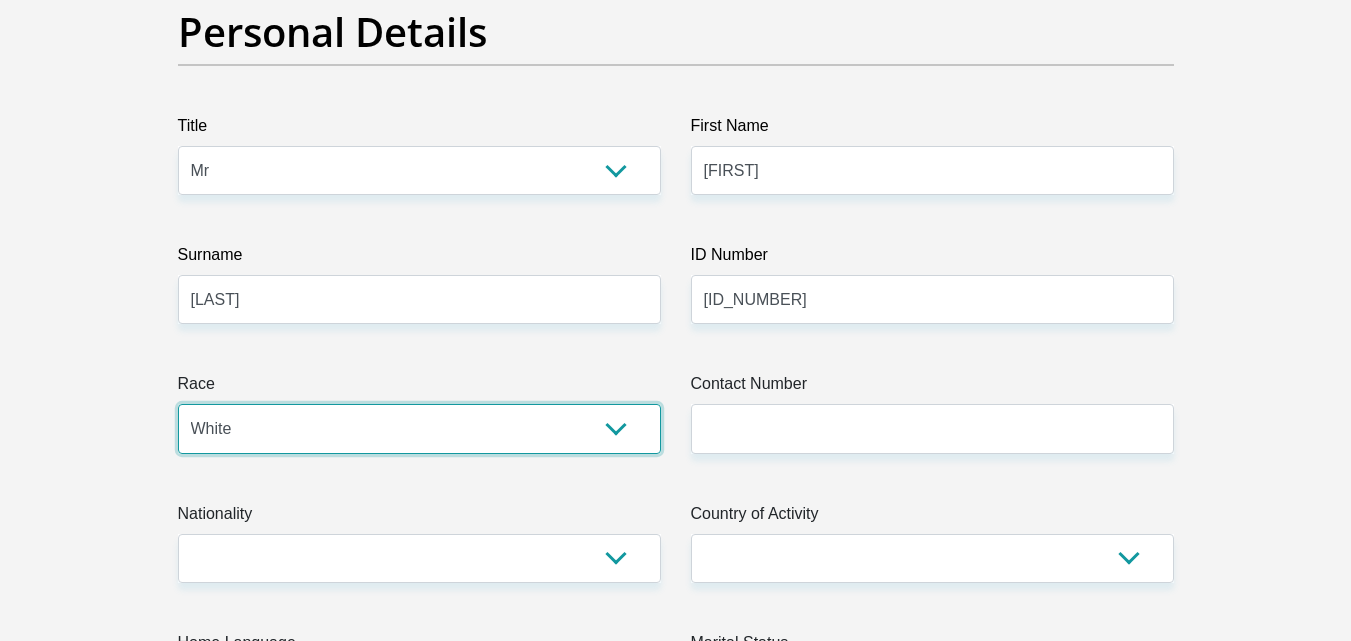click on "Black
Coloured
Indian
White
Other" at bounding box center (419, 428) 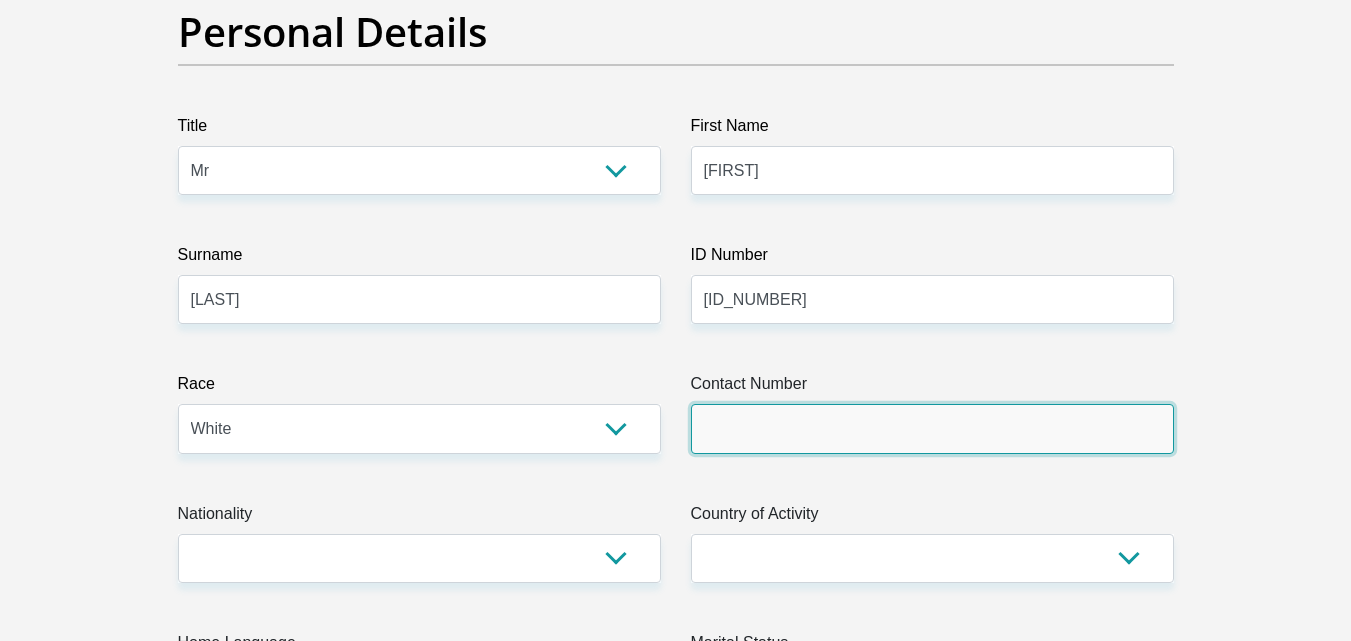 click on "Contact Number" at bounding box center (932, 428) 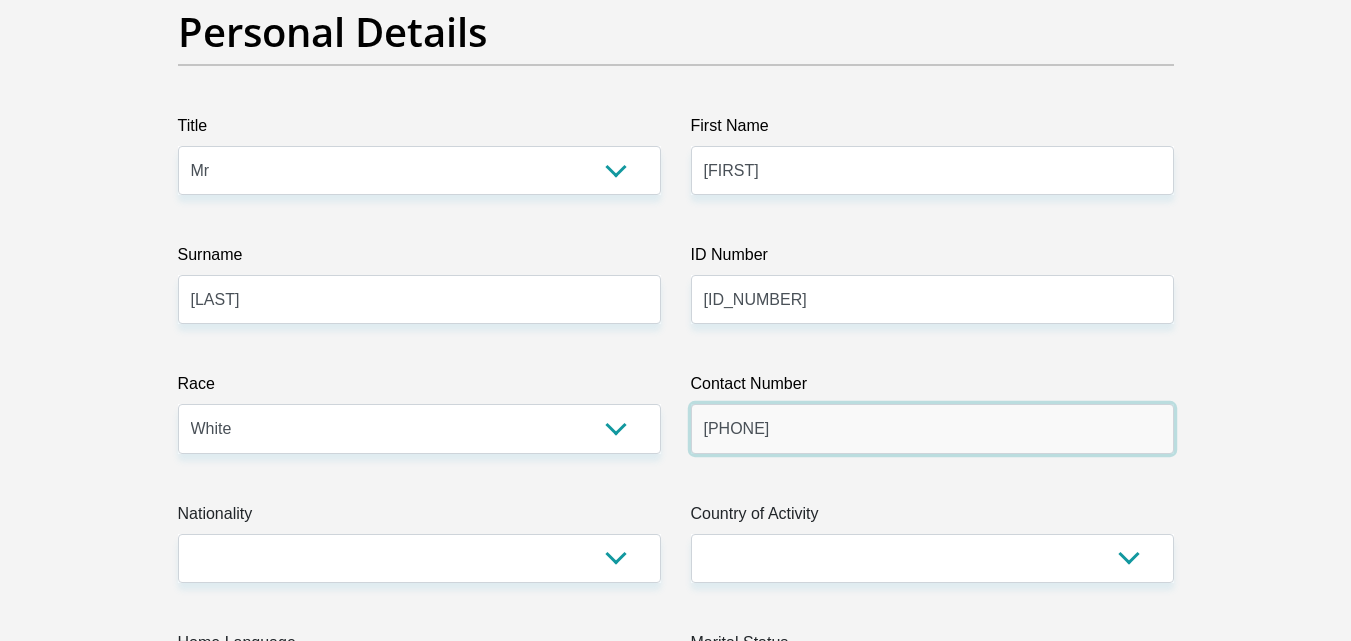 type on "[PHONE]" 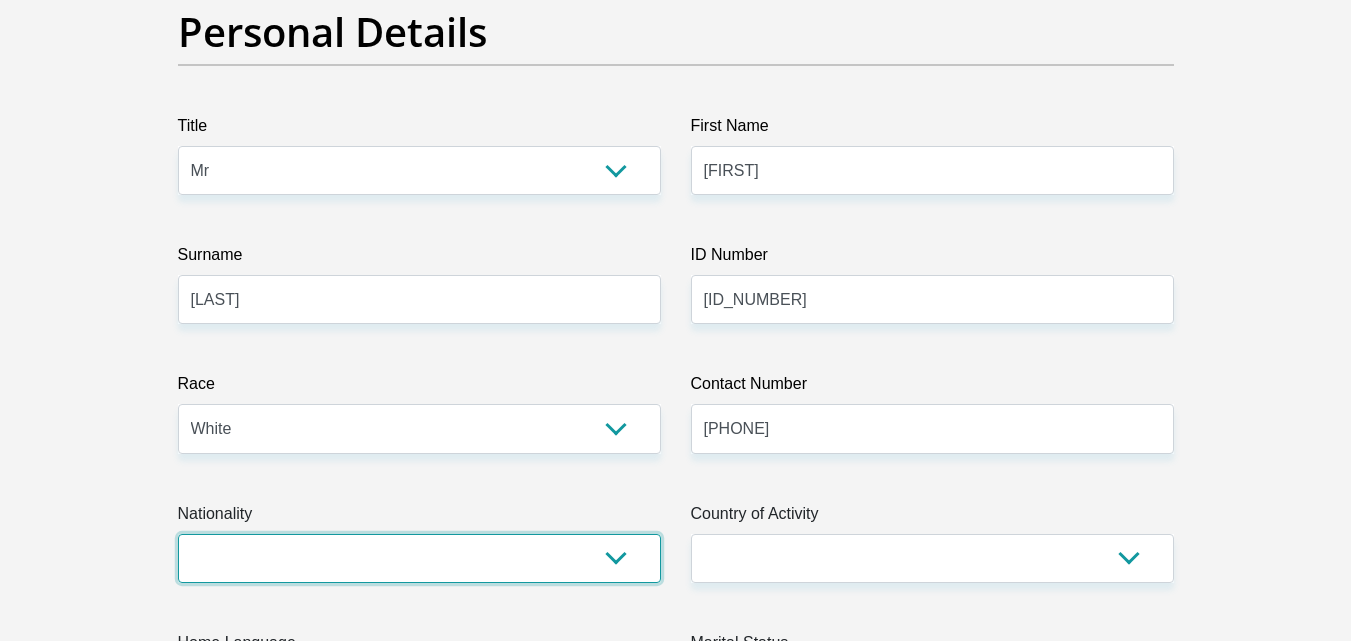 click on "South Africa
Afghanistan
Aland Islands
Albania
Algeria
America Samoa
American Virgin Islands
Andorra
Angola
Anguilla
Antarctica
Antigua and Barbuda
Argentina
Armenia
Aruba
Ascension Island
Australia
Austria
Azerbaijan
Bahamas
Bahrain
Bangladesh
Barbados
Chad" at bounding box center (419, 558) 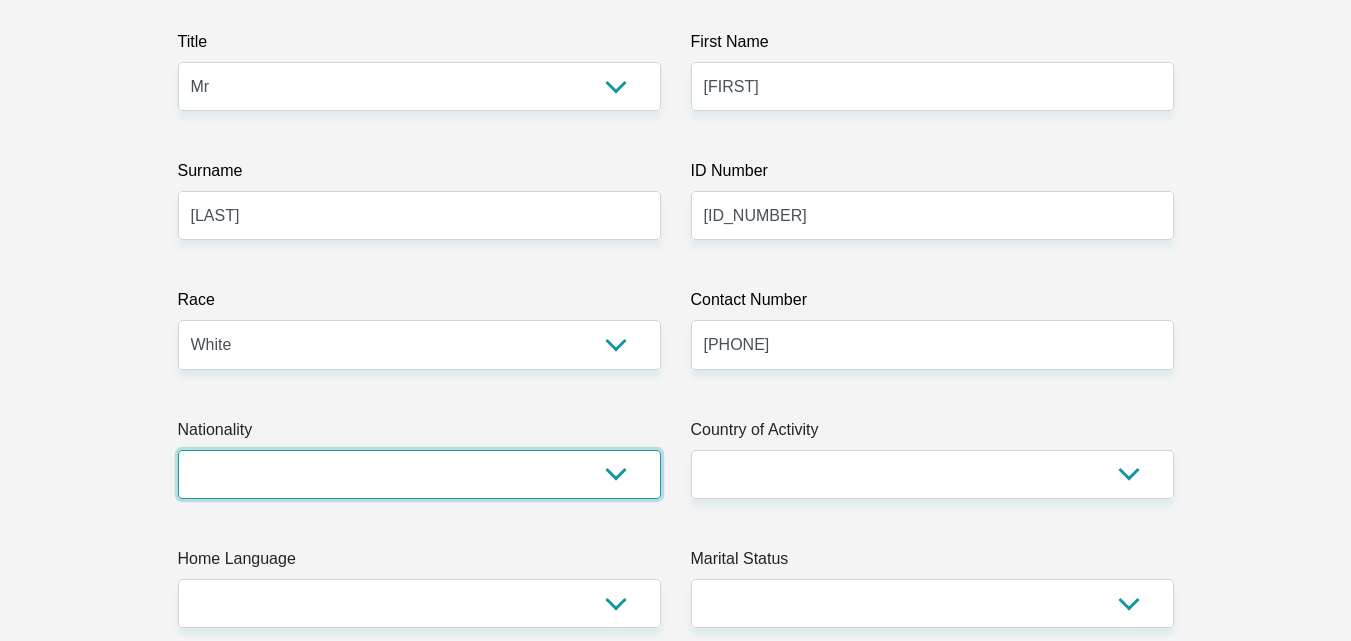 scroll, scrollTop: 400, scrollLeft: 0, axis: vertical 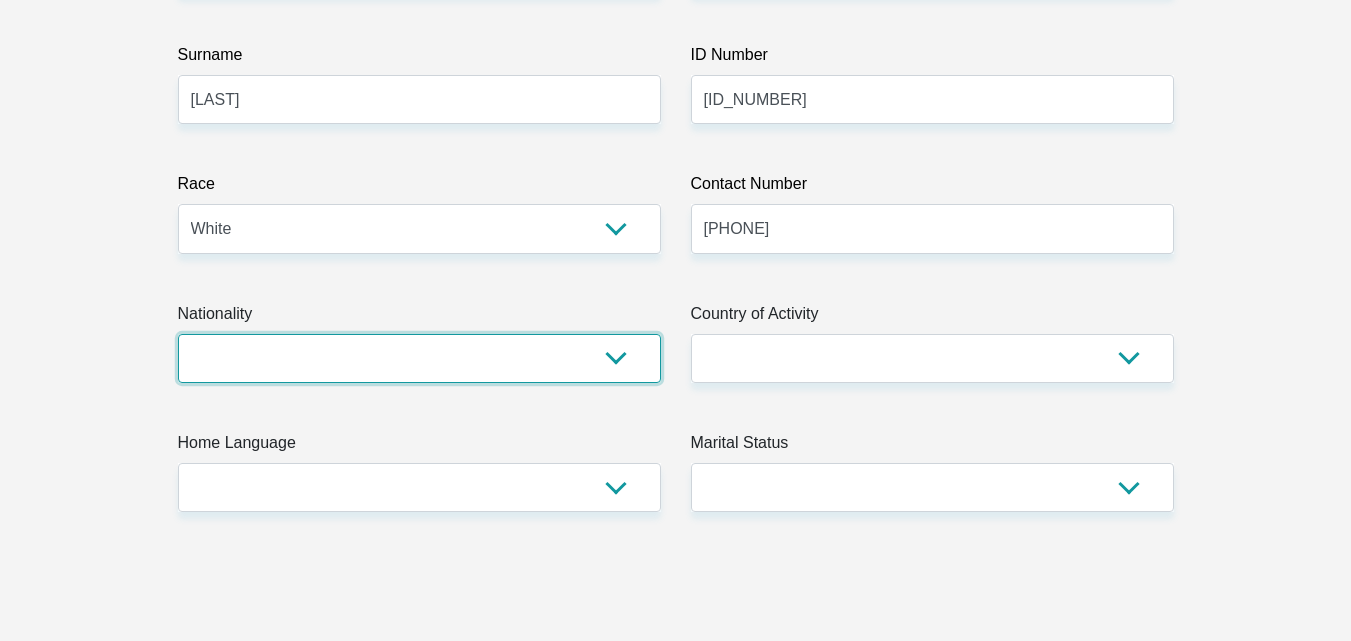 click on "South Africa
Afghanistan
Aland Islands
Albania
Algeria
America Samoa
American Virgin Islands
Andorra
Angola
Anguilla
Antarctica
Antigua and Barbuda
Argentina
Armenia
Aruba
Ascension Island
Australia
Austria
Azerbaijan
Bahamas
Bahrain
Bangladesh
Barbados
Chad" at bounding box center (419, 358) 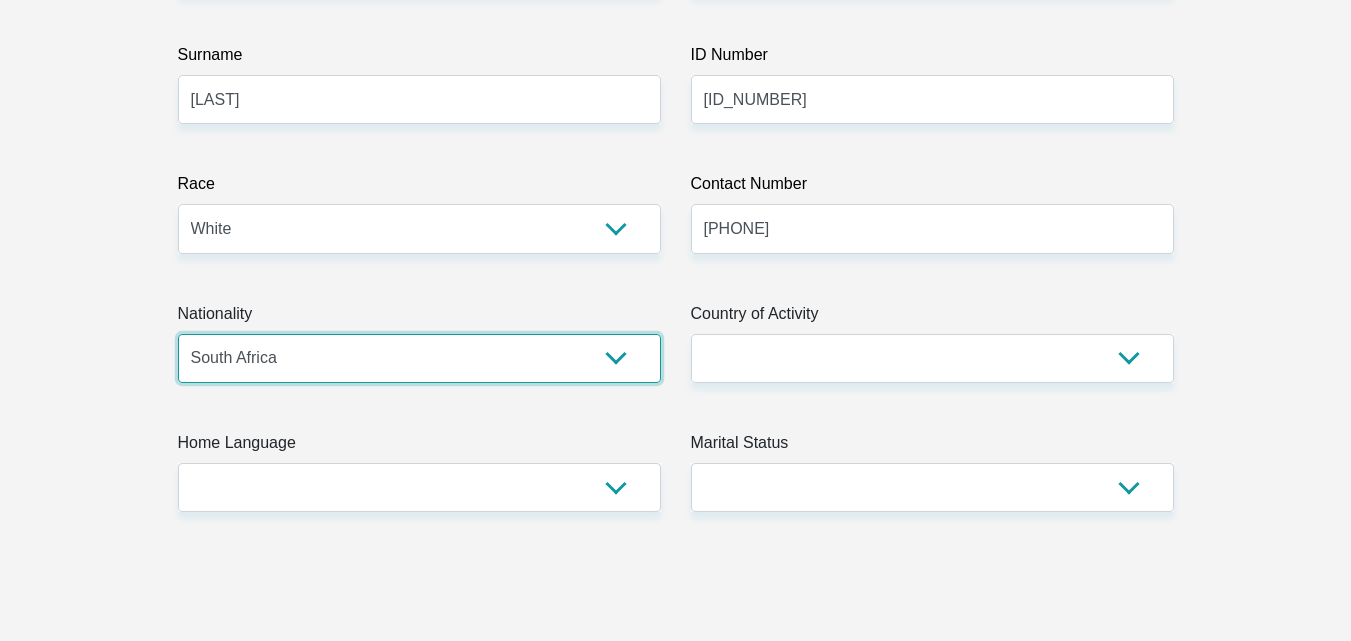 click on "South Africa
Afghanistan
Aland Islands
Albania
Algeria
America Samoa
American Virgin Islands
Andorra
Angola
Anguilla
Antarctica
Antigua and Barbuda
Argentina
Armenia
Aruba
Ascension Island
Australia
Austria
Azerbaijan
Bahamas
Bahrain
Bangladesh
Barbados
Chad" at bounding box center [419, 358] 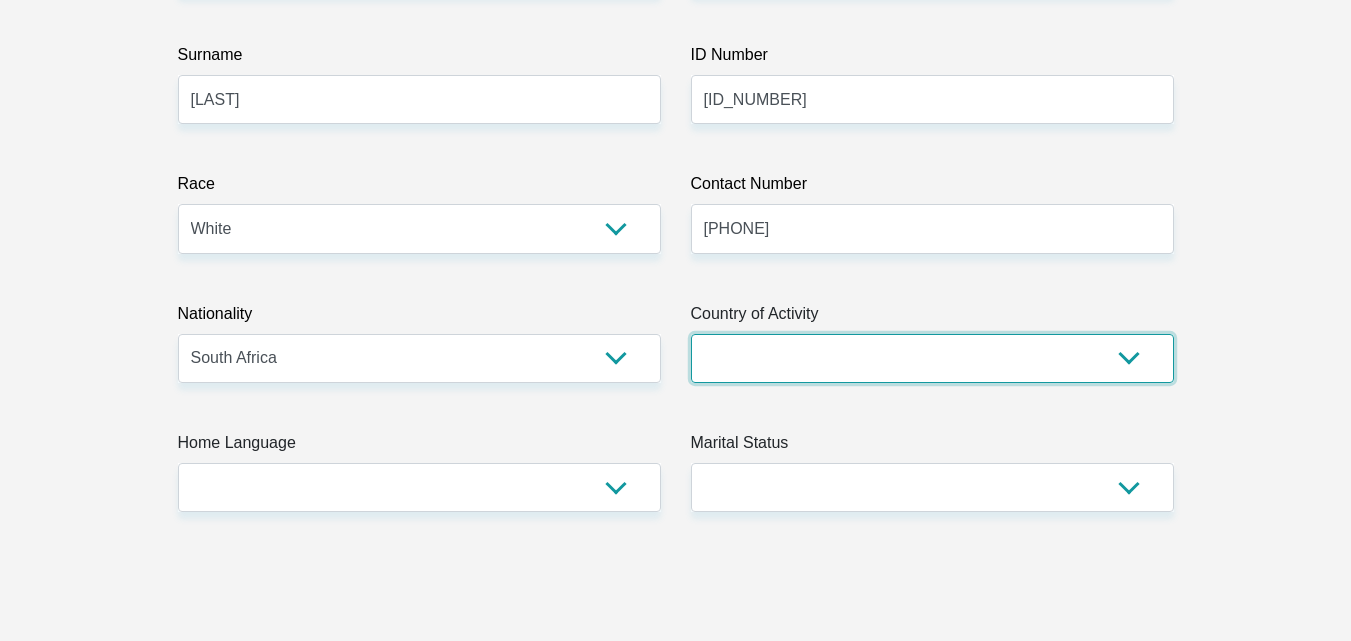 click on "South Africa
Afghanistan
Aland Islands
Albania
Algeria
America Samoa
American Virgin Islands
Andorra
Angola
Anguilla
Antarctica
Antigua and Barbuda
Argentina
Armenia
Aruba
Ascension Island
Australia
Austria
Azerbaijan
Chad" at bounding box center [932, 358] 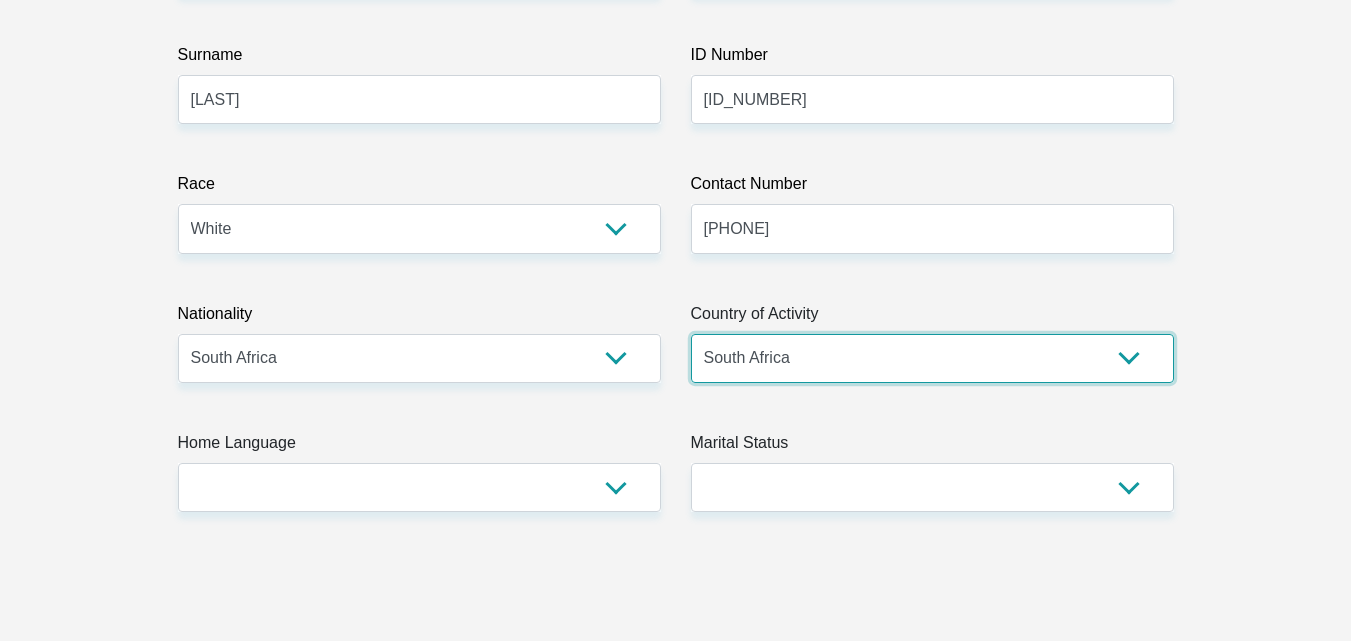 click on "South Africa
Afghanistan
Aland Islands
Albania
Algeria
America Samoa
American Virgin Islands
Andorra
Angola
Anguilla
Antarctica
Antigua and Barbuda
Argentina
Armenia
Aruba
Ascension Island
Australia
Austria
Azerbaijan
Chad" at bounding box center [932, 358] 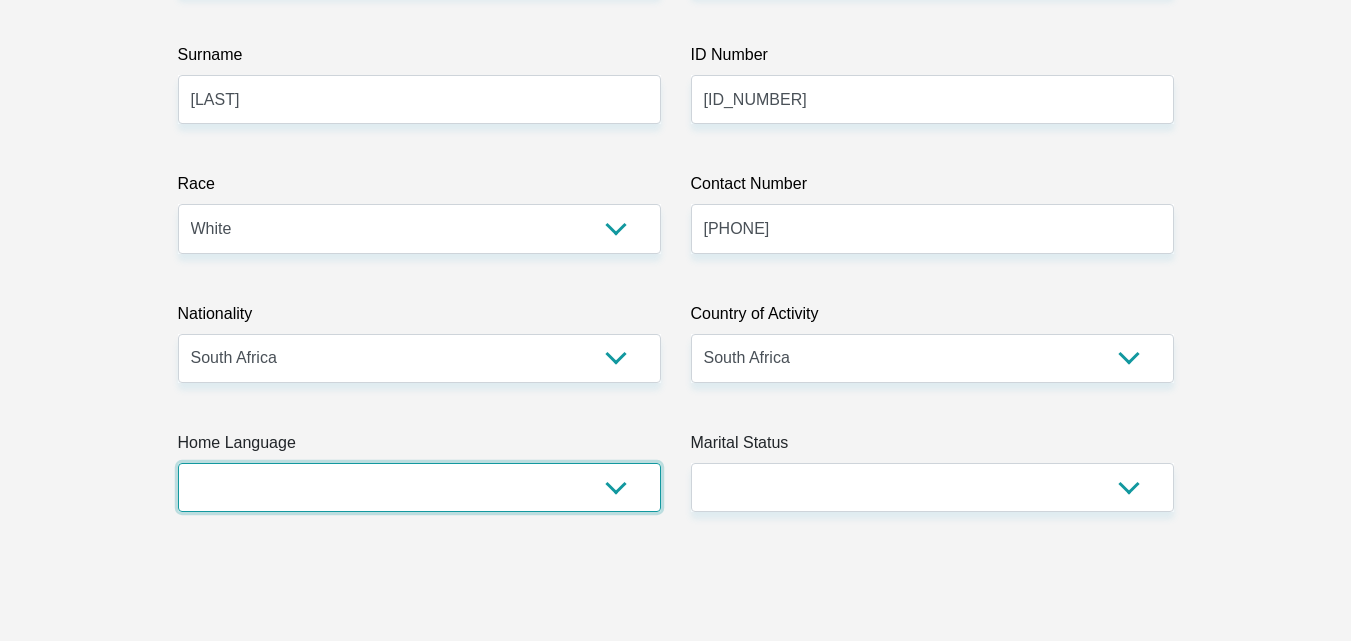 click on "Afrikaans
English
Sepedi
South Ndebele
Southern Sotho
Swati
Tsonga
Tswana
Venda
Xhosa
Zulu
Other" at bounding box center [419, 487] 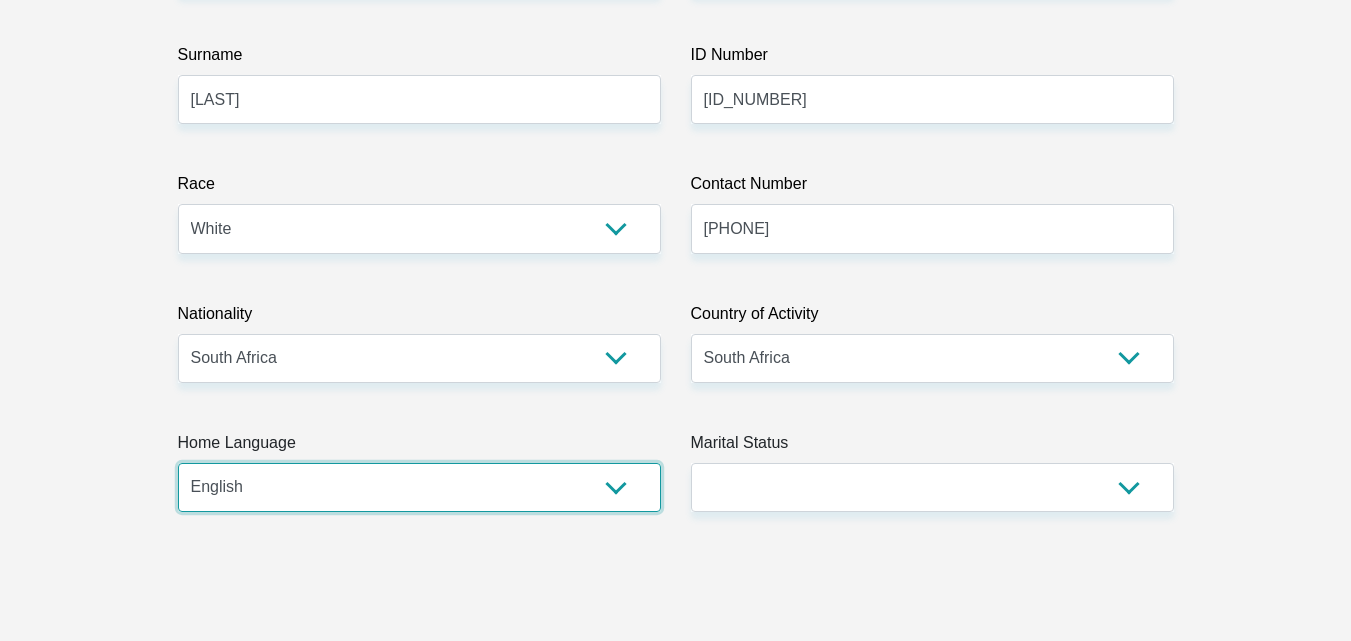 click on "Afrikaans
English
Sepedi
South Ndebele
Southern Sotho
Swati
Tsonga
Tswana
Venda
Xhosa
Zulu
Other" at bounding box center (419, 487) 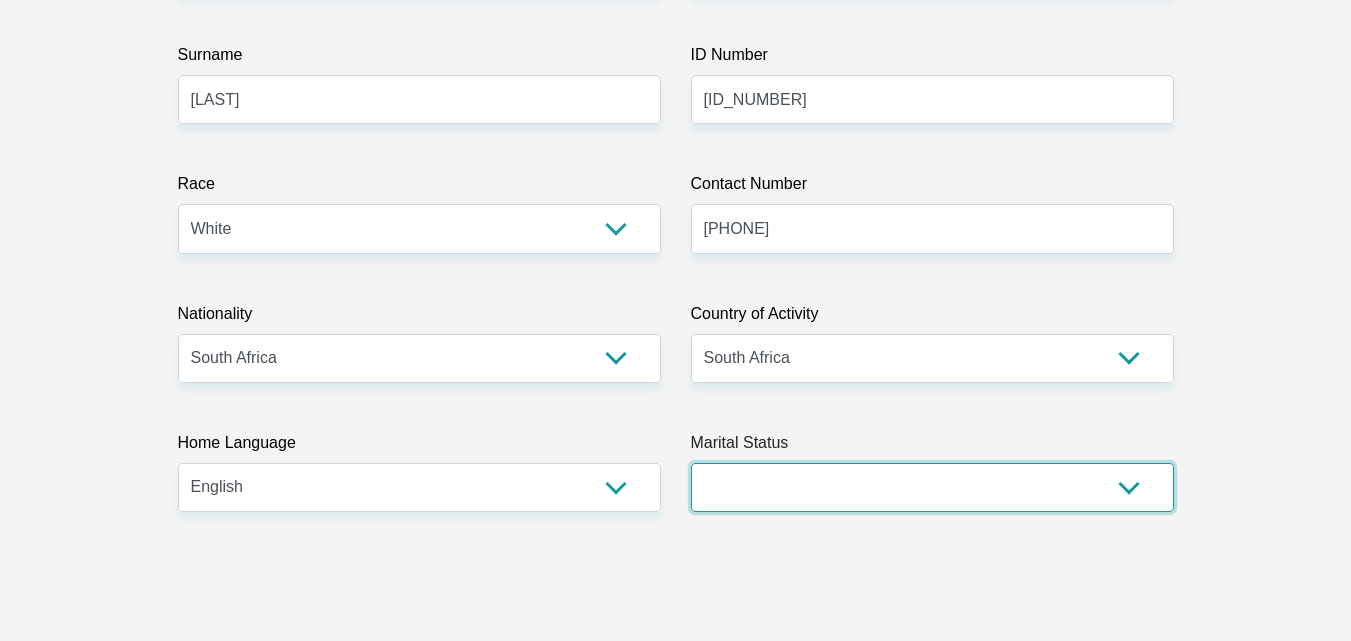 click on "Married ANC
Single
Divorced
Widowed
Married COP or Customary Law" at bounding box center (932, 487) 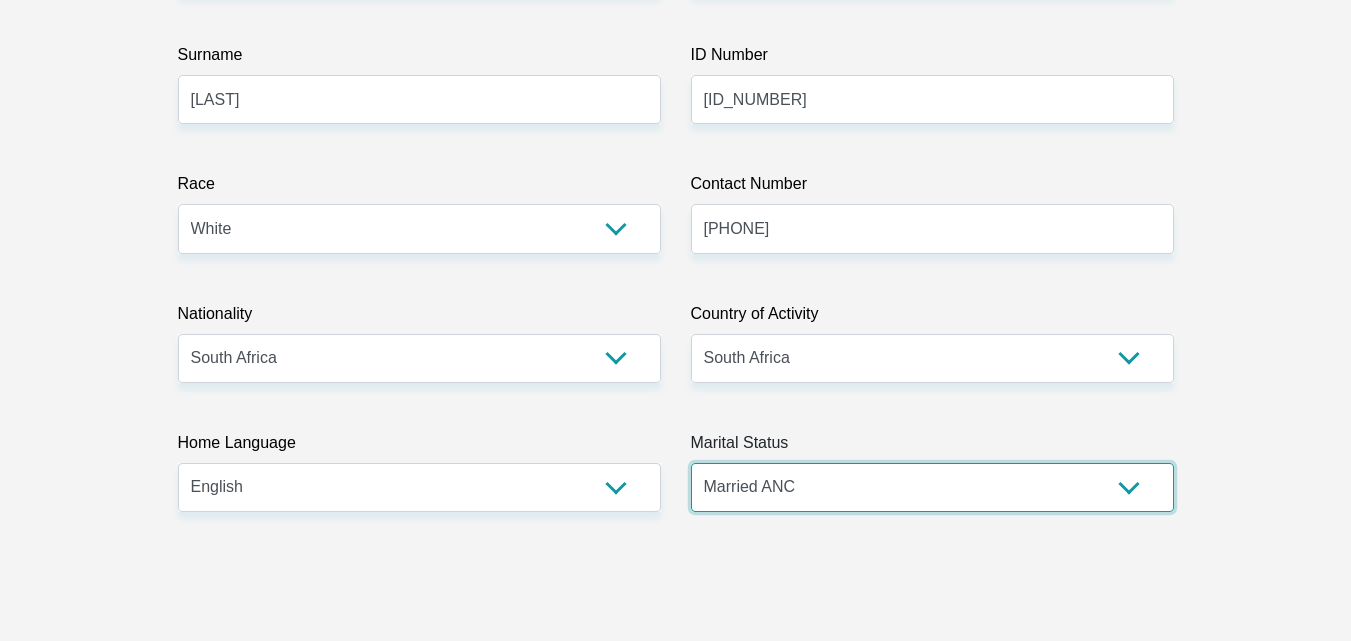 click on "Married ANC
Single
Divorced
Widowed
Married COP or Customary Law" at bounding box center [932, 487] 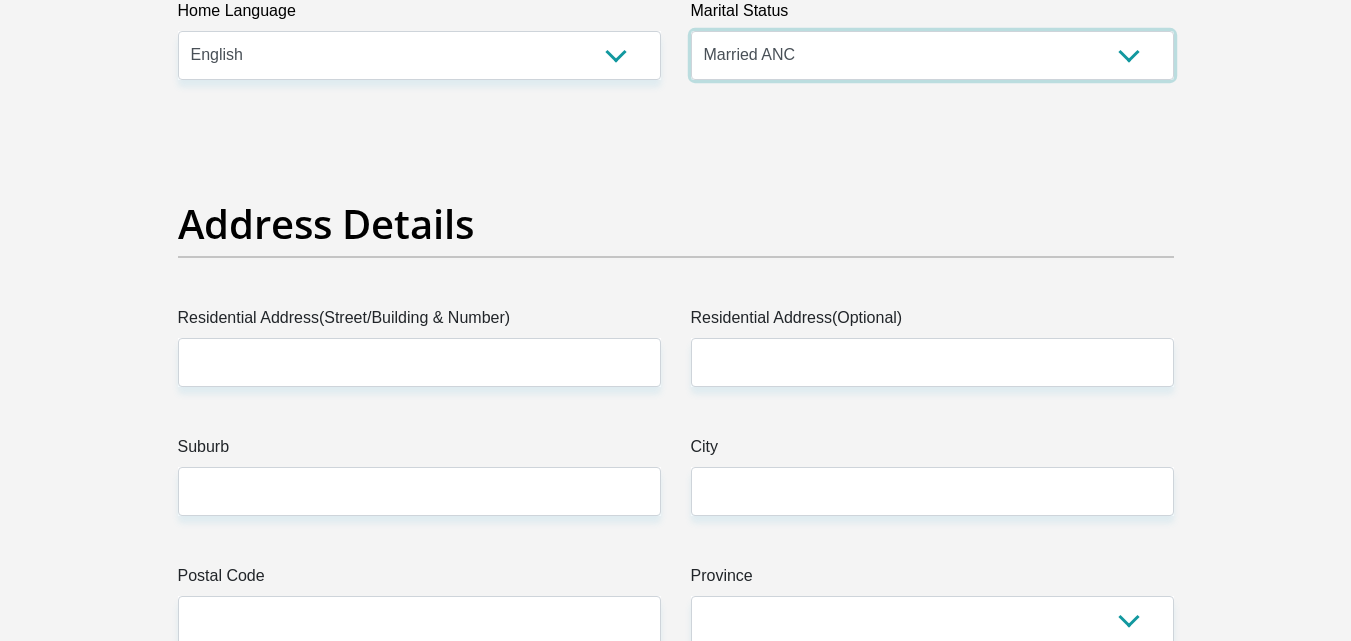 scroll, scrollTop: 900, scrollLeft: 0, axis: vertical 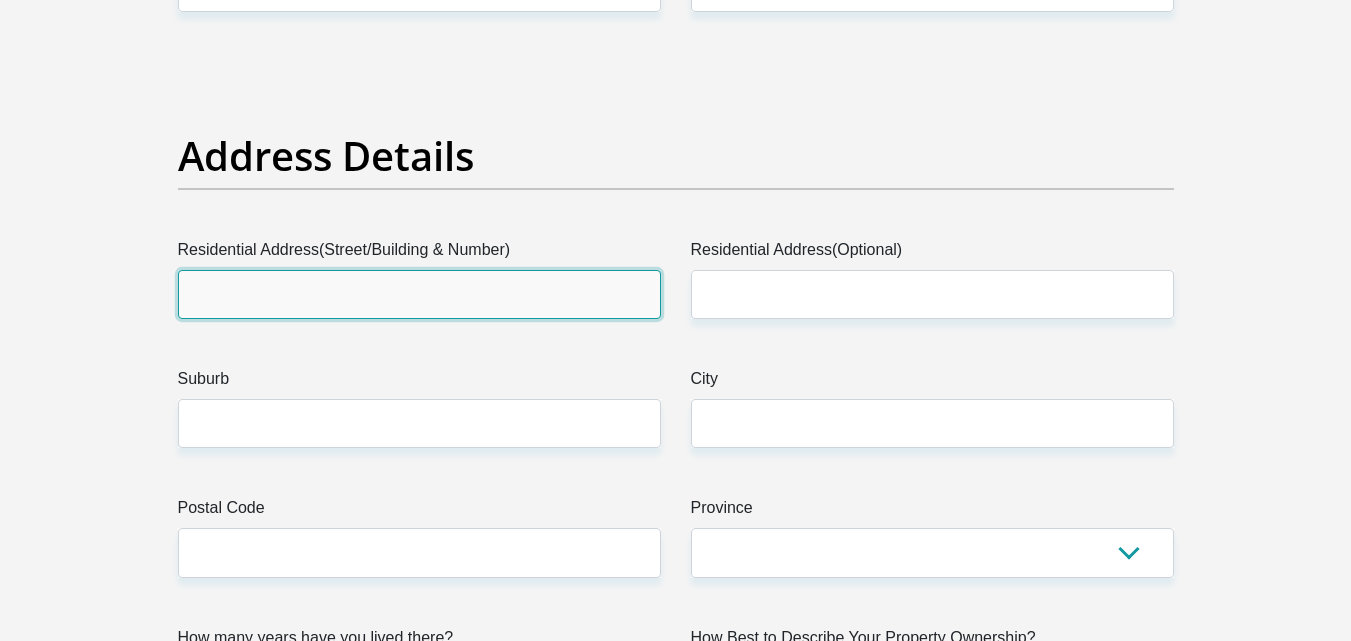 click on "Residential Address(Street/Building & Number)" at bounding box center (419, 294) 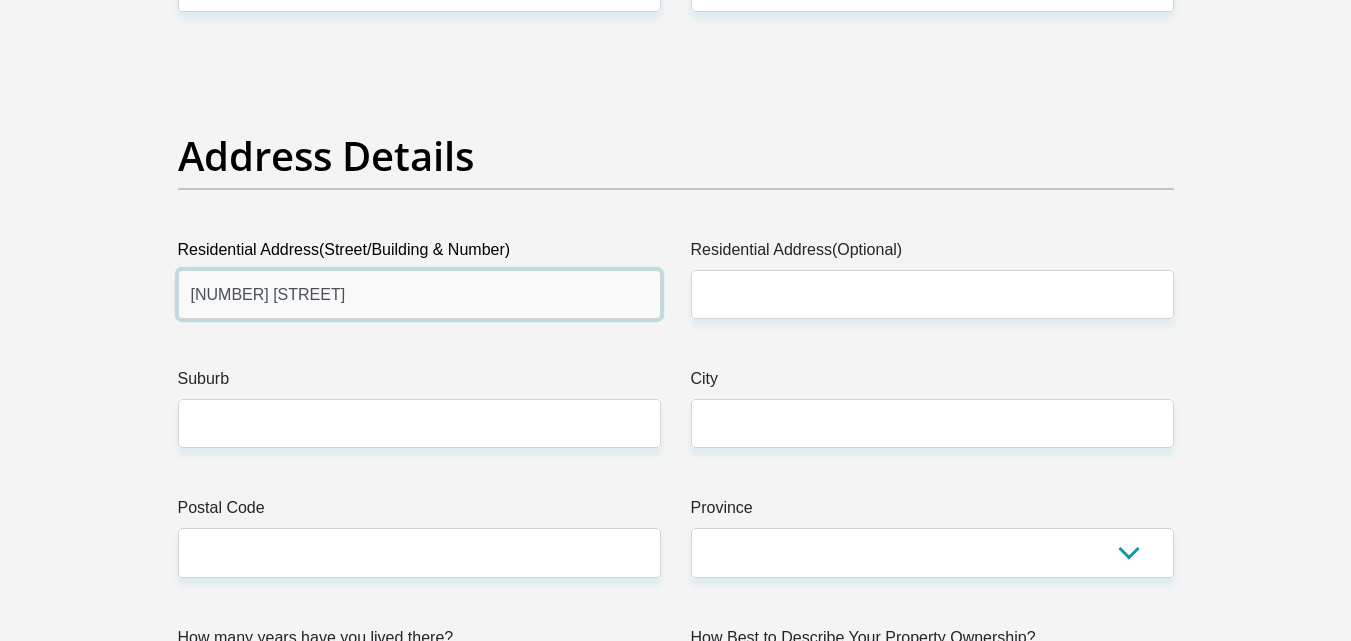 type on "[NUMBER] [STREET]" 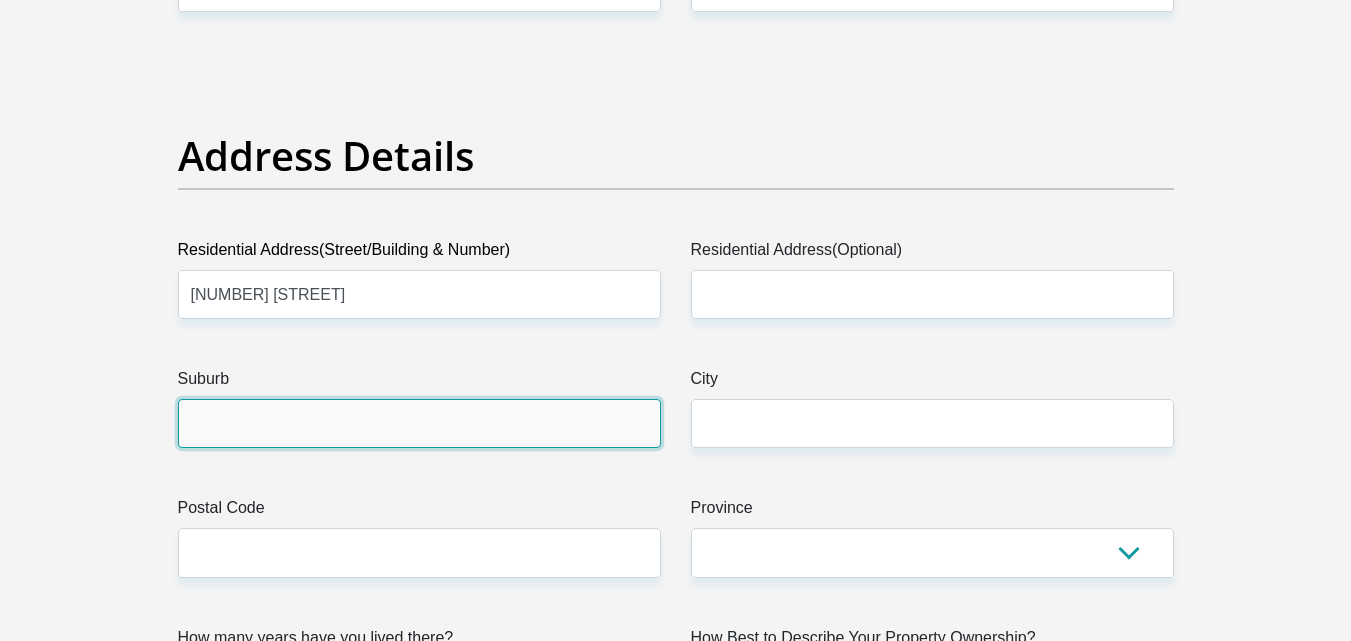 click on "Suburb" at bounding box center (419, 423) 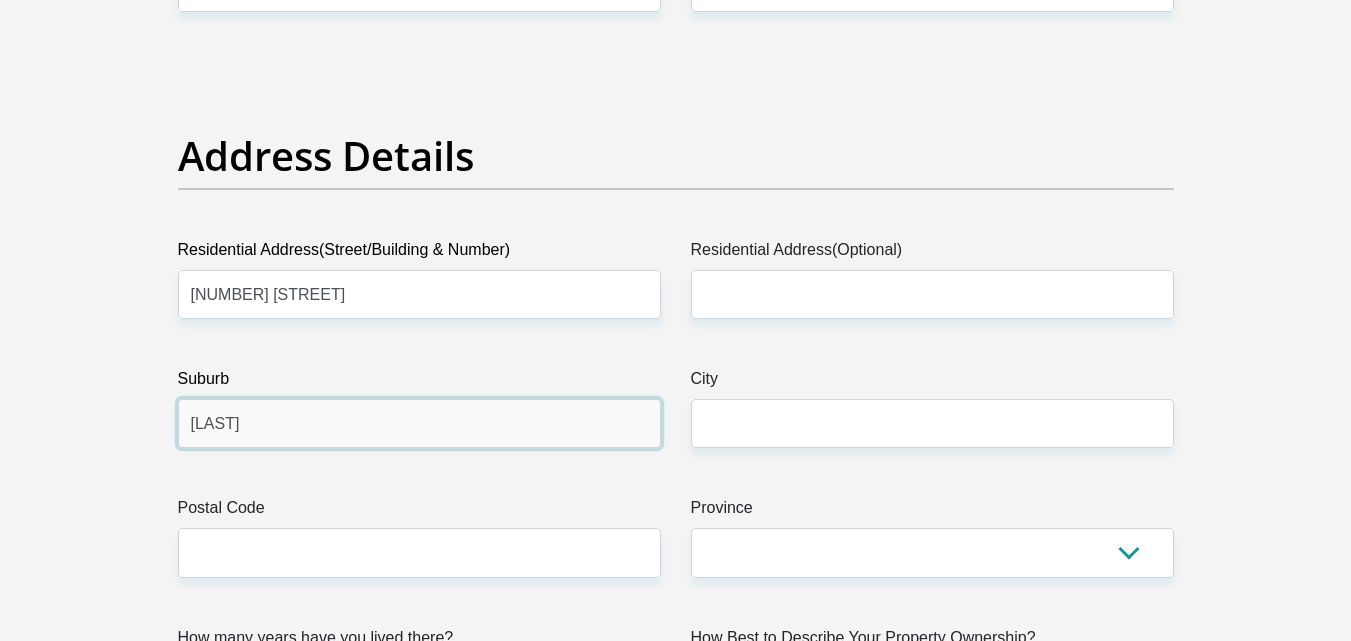 type on "[LAST]" 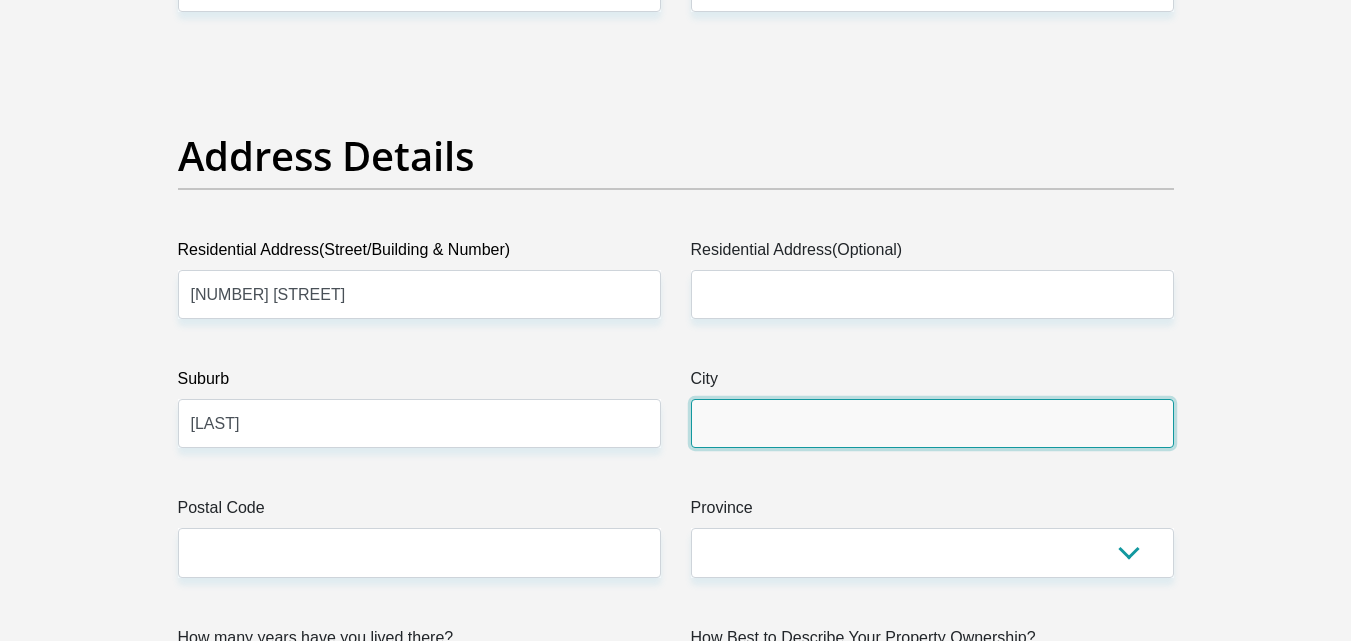 click on "City" at bounding box center [932, 423] 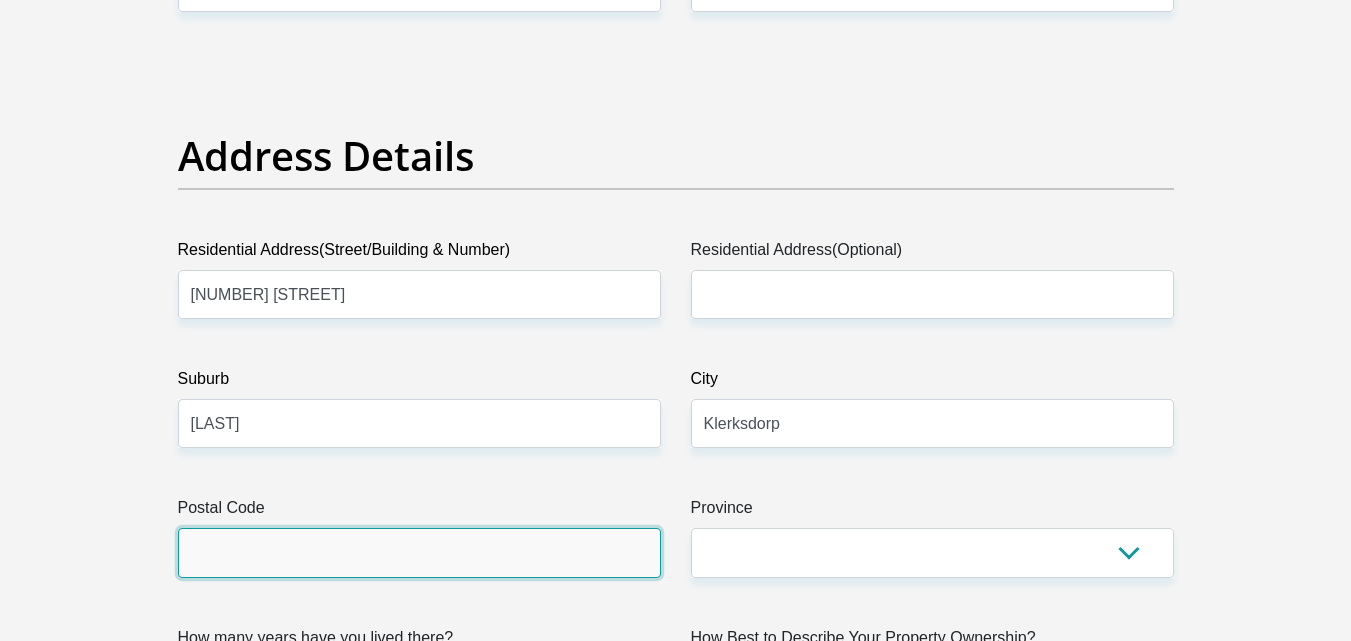 click on "Postal Code" at bounding box center (419, 552) 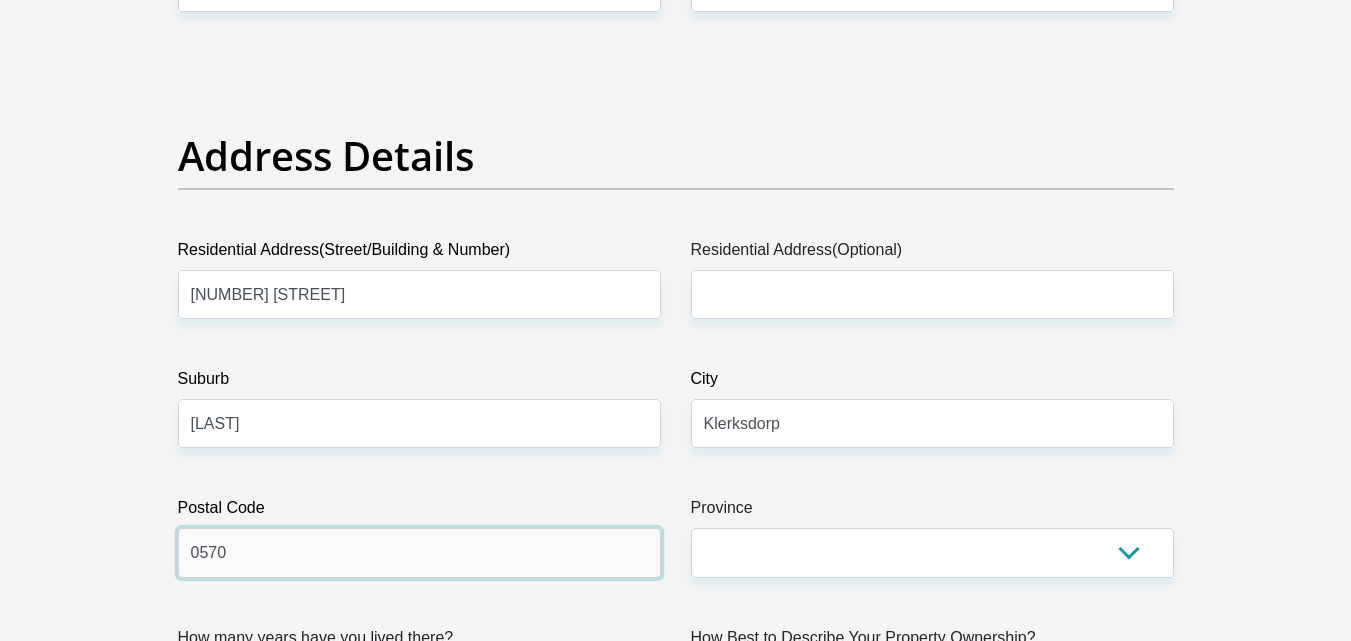 drag, startPoint x: 298, startPoint y: 569, endPoint x: 185, endPoint y: 554, distance: 113.99123 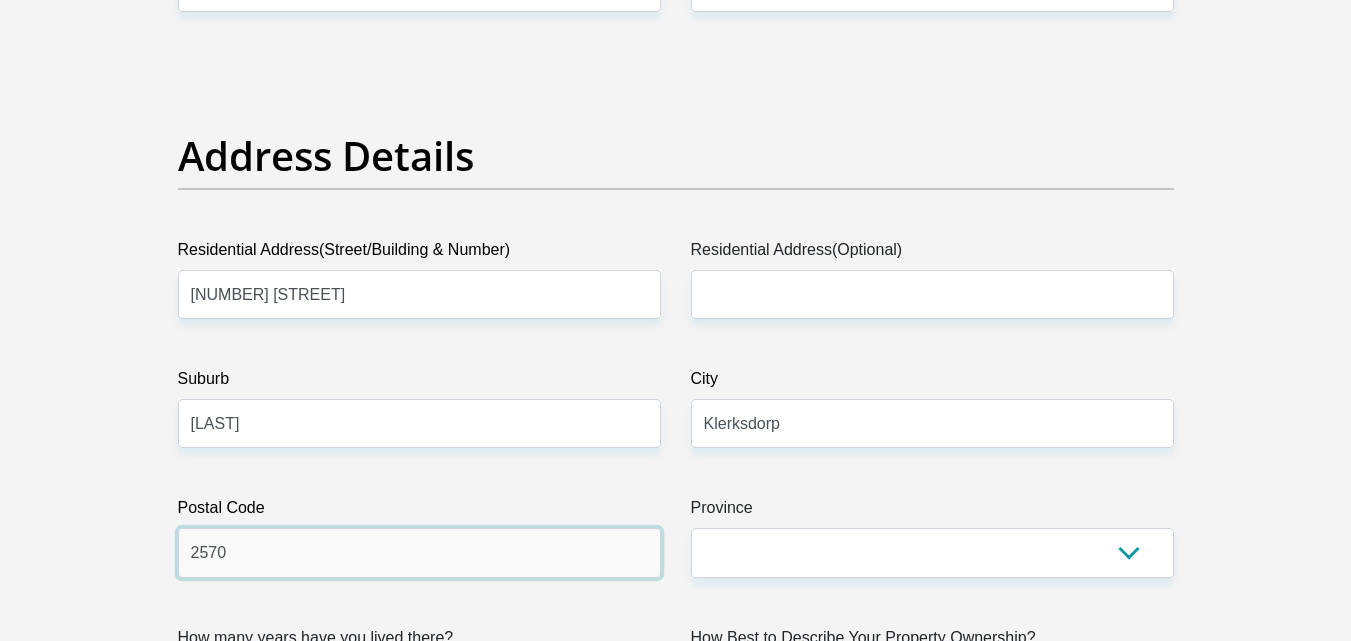 type on "2570" 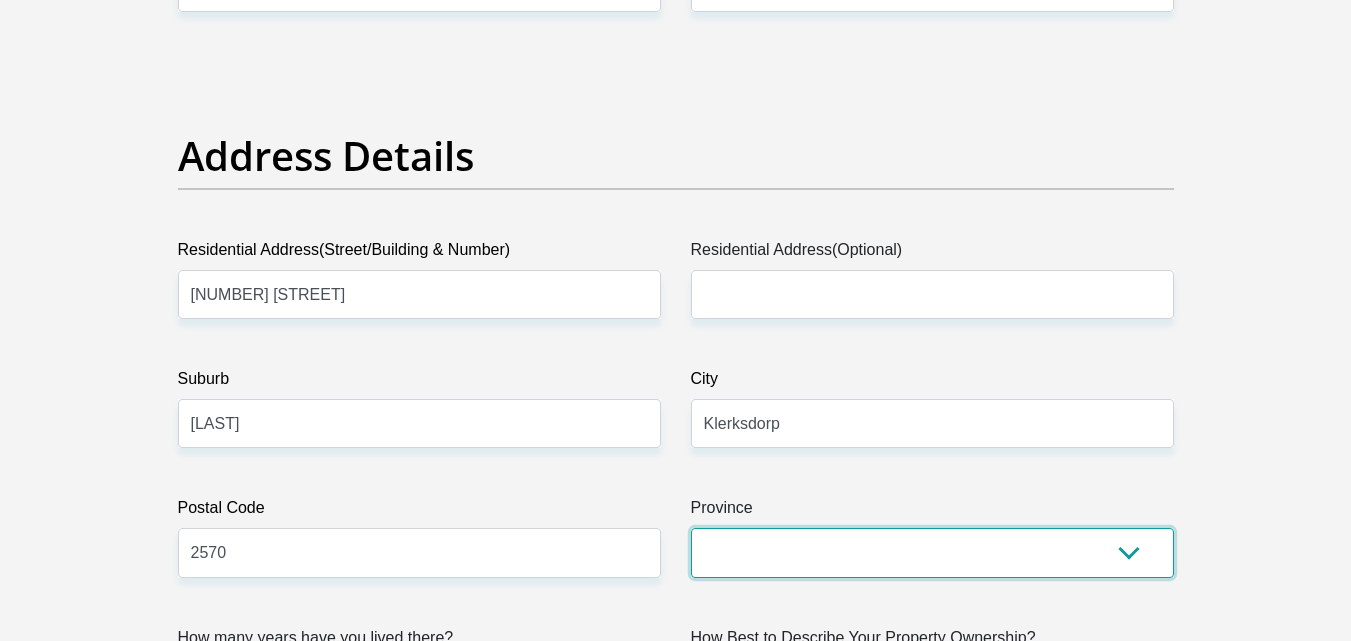 click on "Eastern Cape
Free State
Gauteng
KwaZulu-Natal
Limpopo
Mpumalanga
Northern Cape
North West
Western Cape" at bounding box center (932, 552) 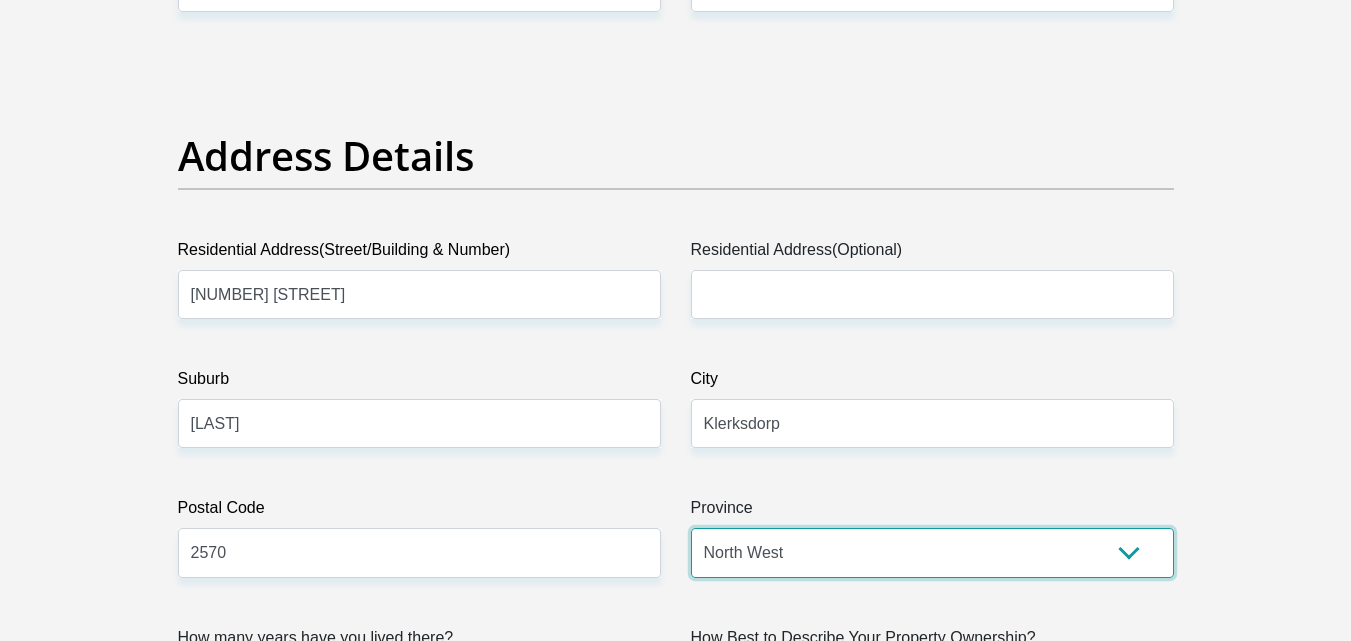 click on "Eastern Cape
Free State
Gauteng
KwaZulu-Natal
Limpopo
Mpumalanga
Northern Cape
North West
Western Cape" at bounding box center [932, 552] 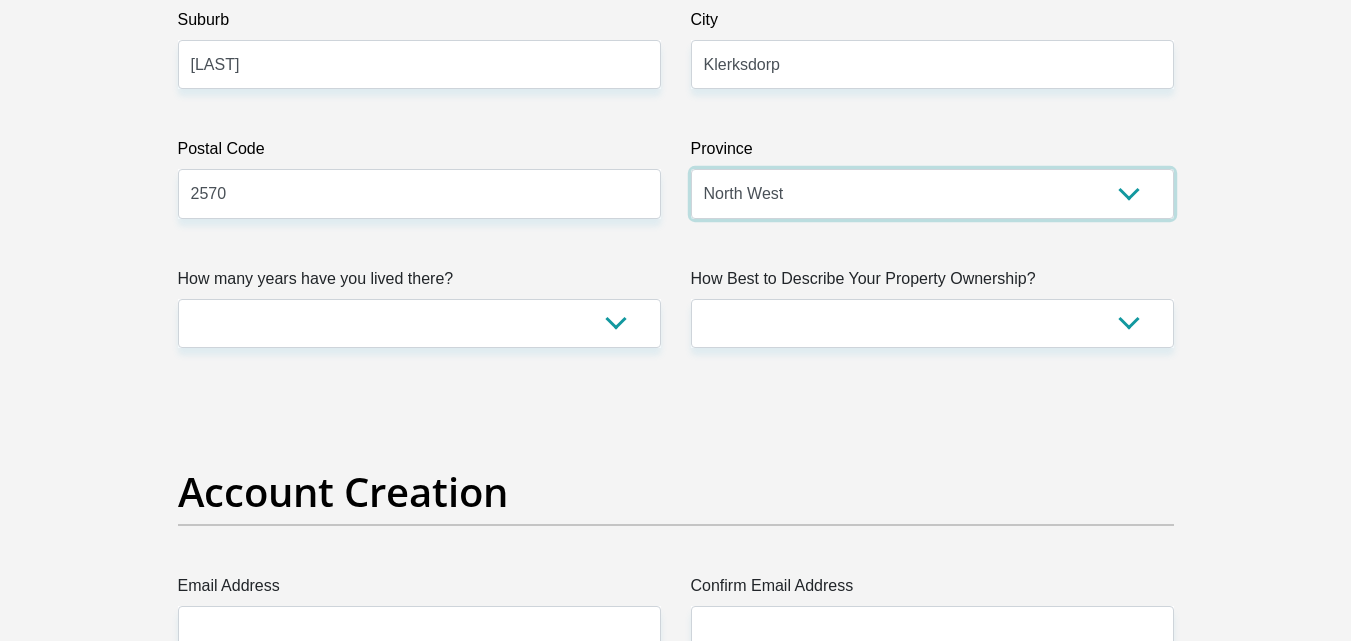 scroll, scrollTop: 1300, scrollLeft: 0, axis: vertical 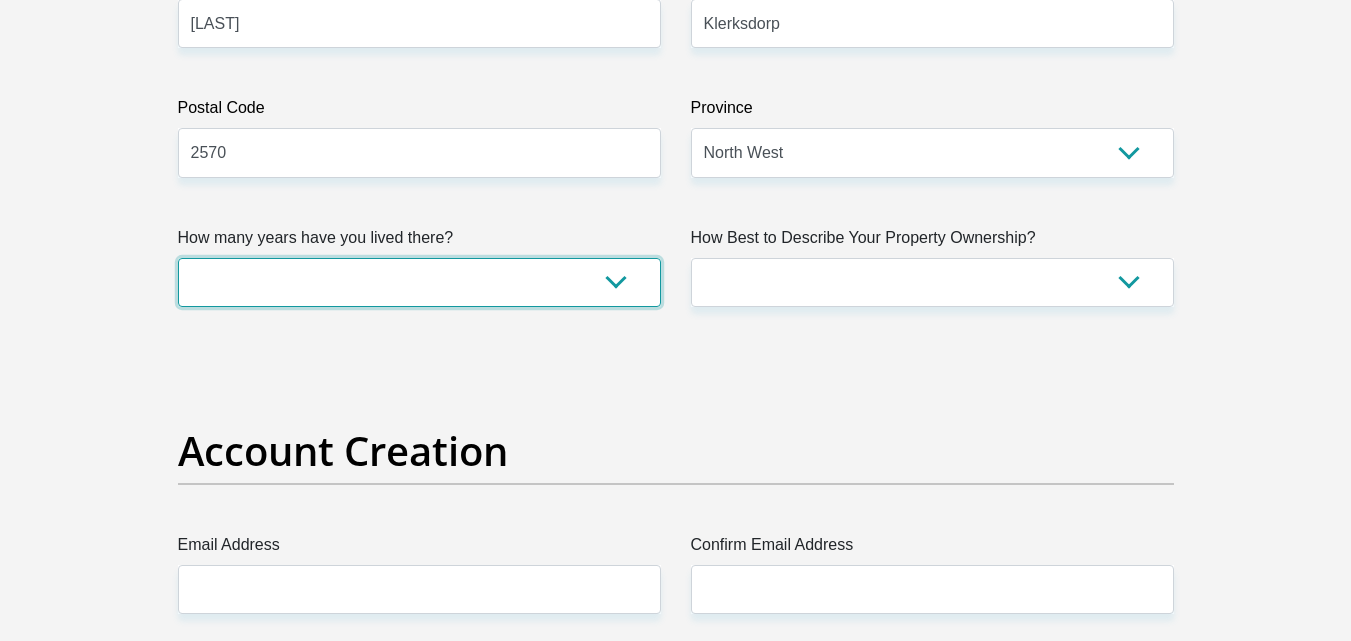 click on "less than 1 year
1-3 years
3-5 years
5+ years" at bounding box center [419, 282] 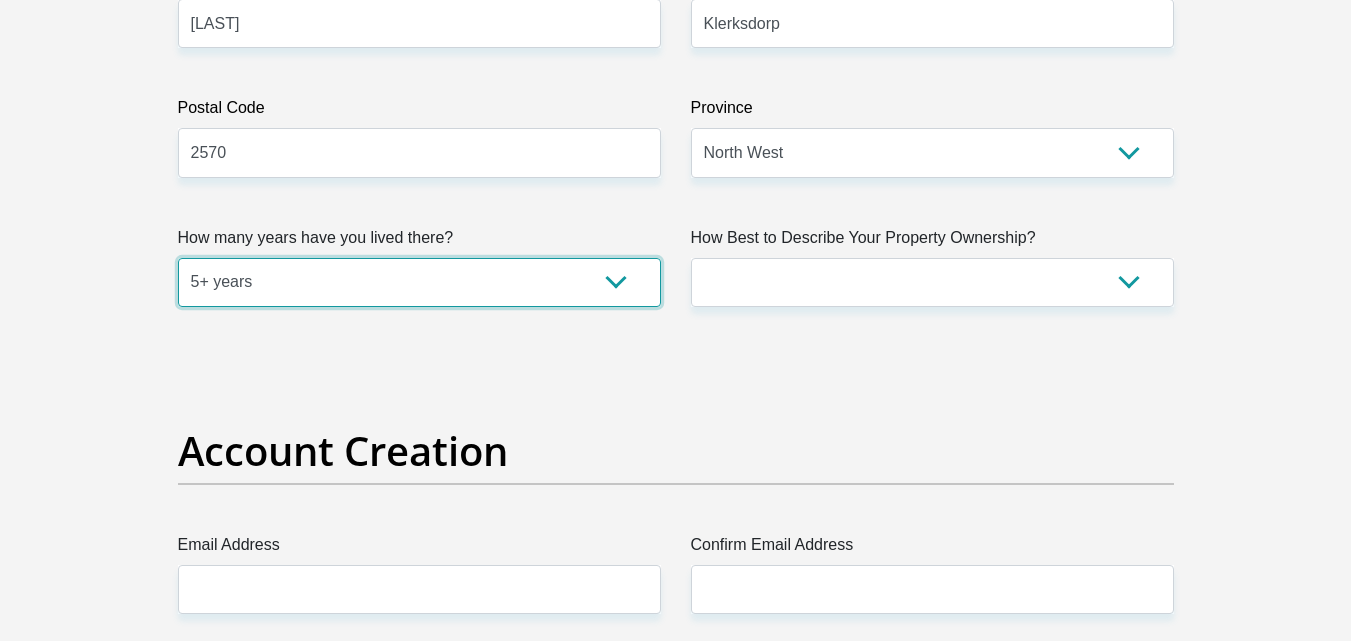 click on "less than 1 year
1-3 years
3-5 years
5+ years" at bounding box center [419, 282] 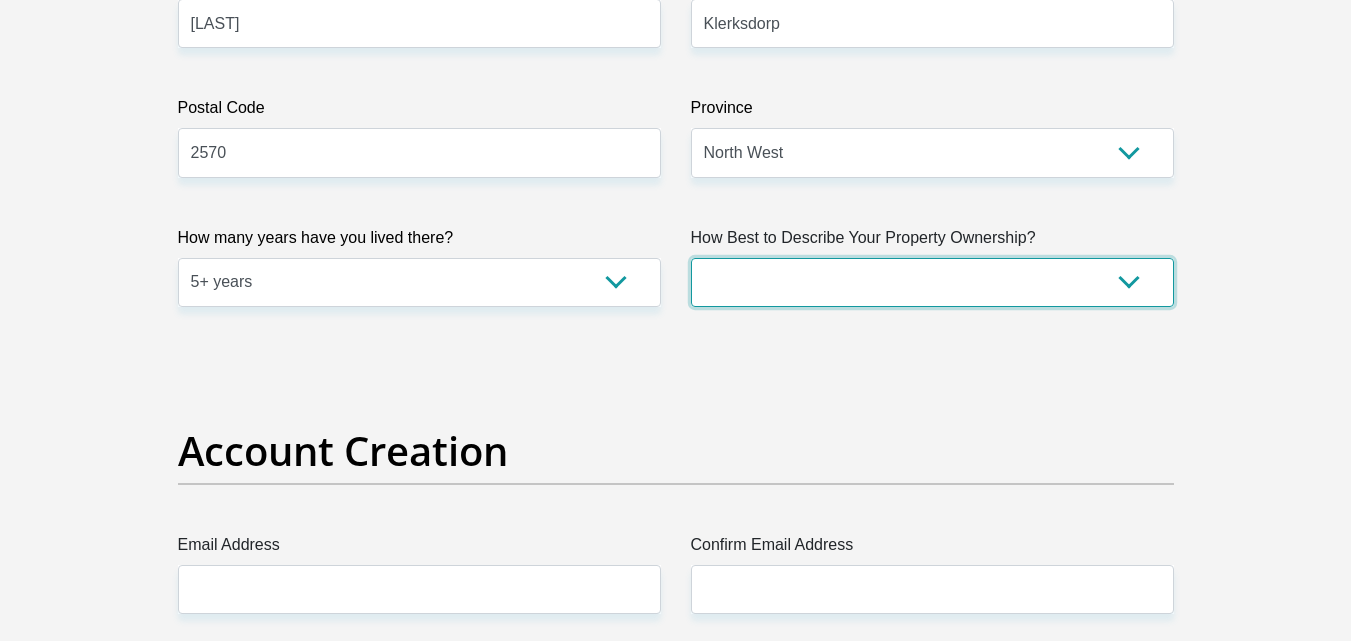 click on "Owned
Rented
Family Owned
Company Dwelling" at bounding box center [932, 282] 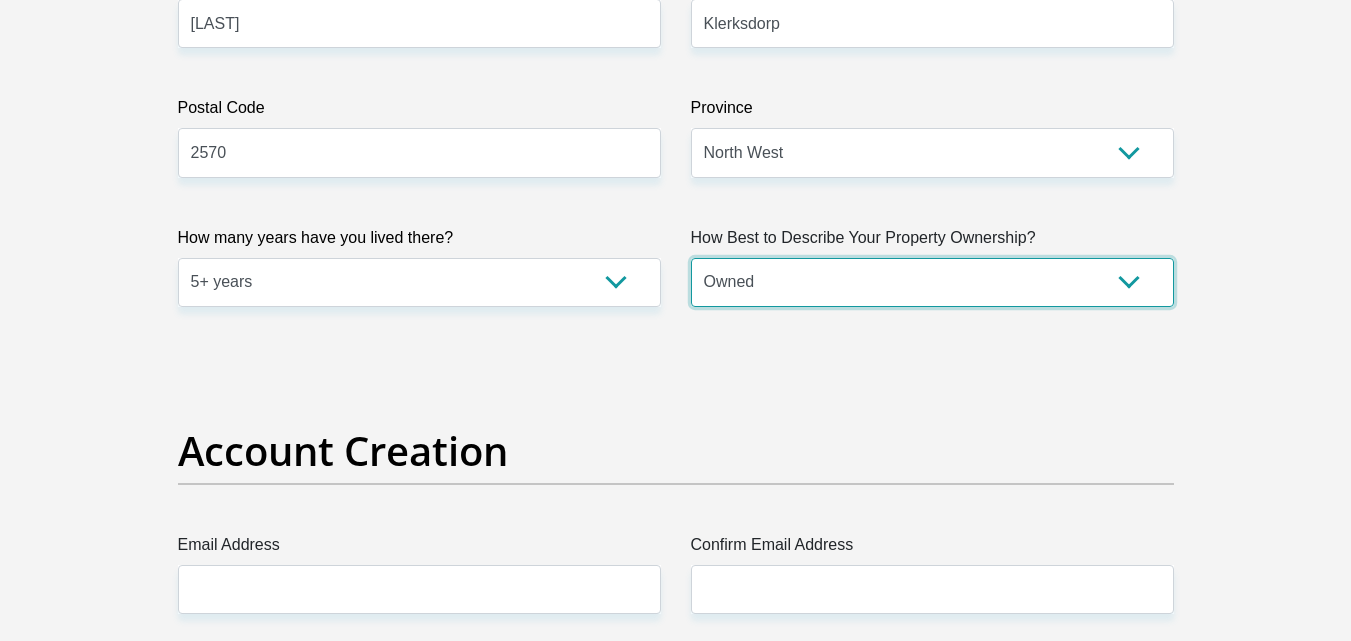 click on "Owned
Rented
Family Owned
Company Dwelling" at bounding box center [932, 282] 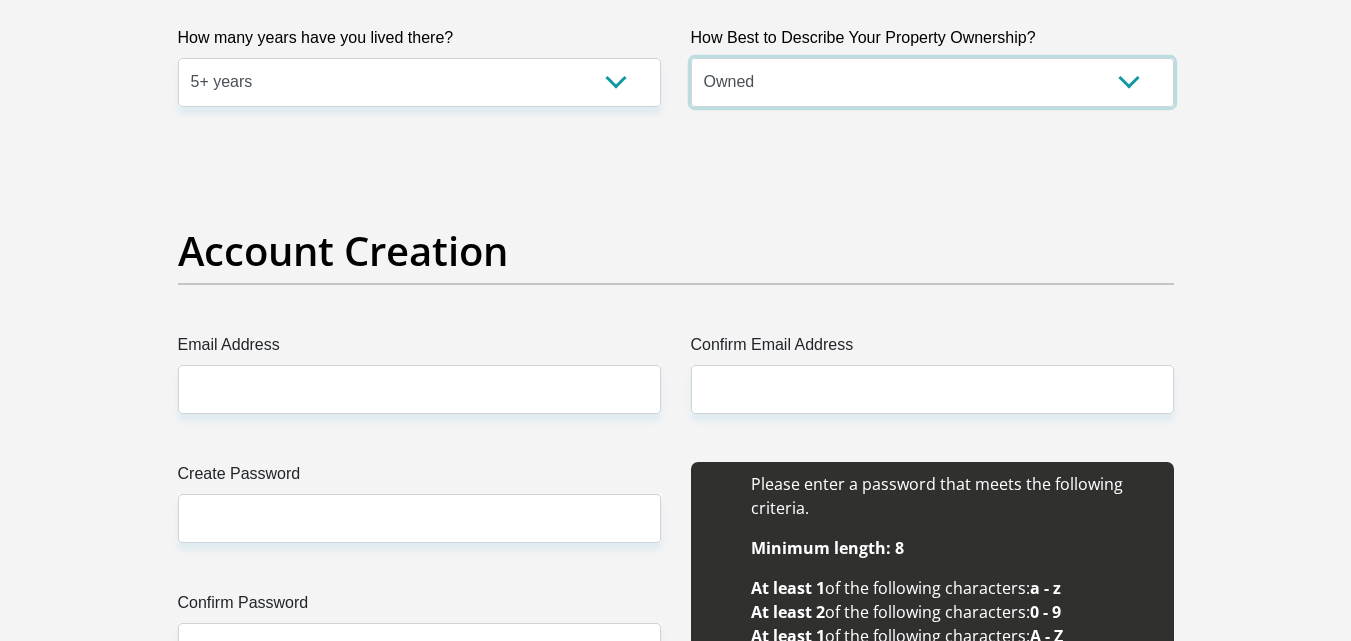 scroll, scrollTop: 1600, scrollLeft: 0, axis: vertical 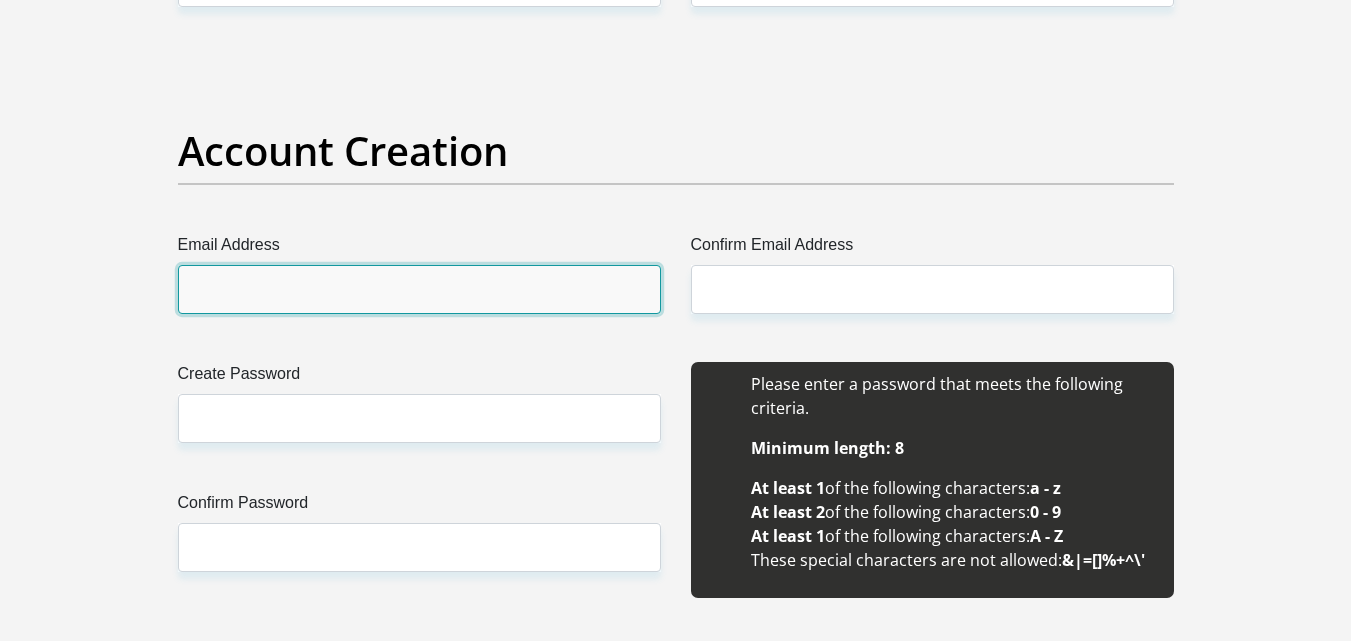 click on "Email Address" at bounding box center [419, 289] 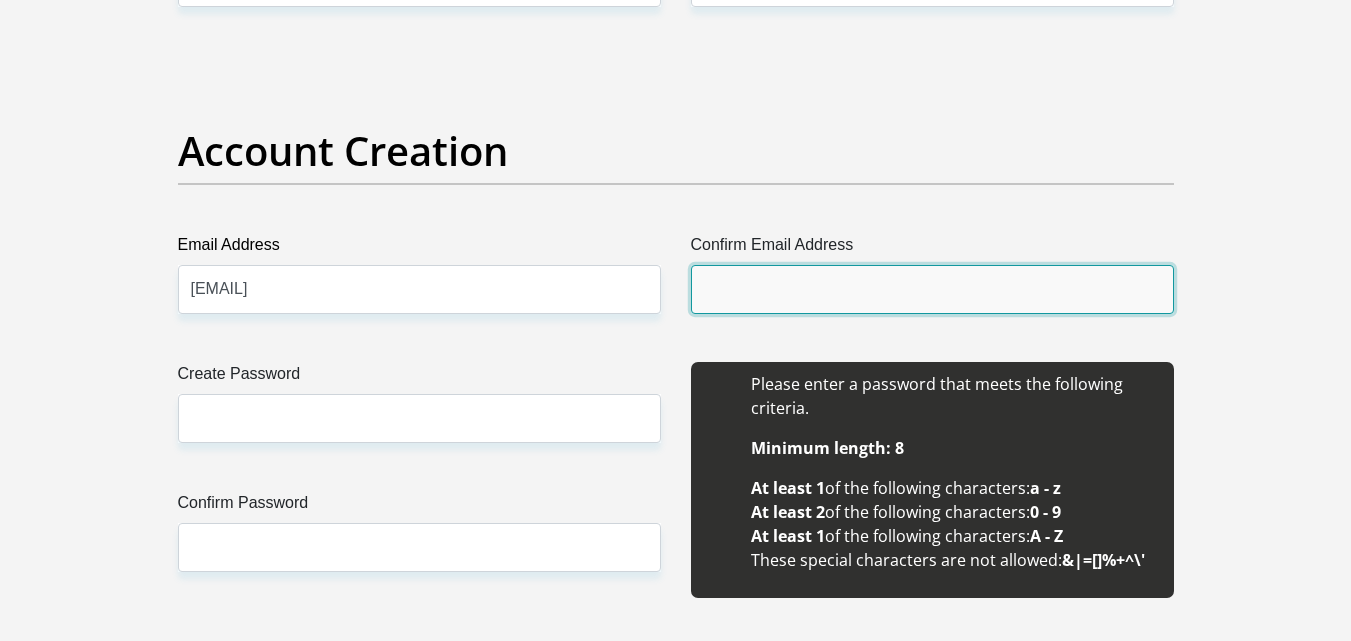 click on "Confirm Email Address" at bounding box center [932, 289] 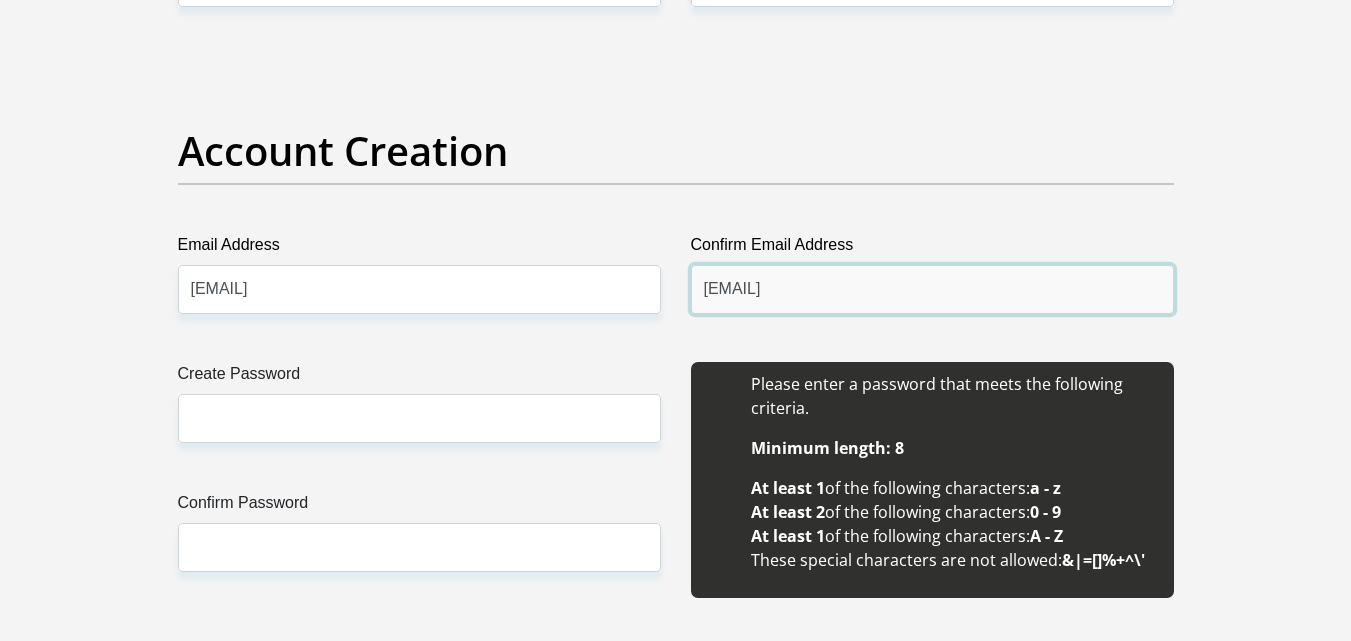 type on "[EMAIL]" 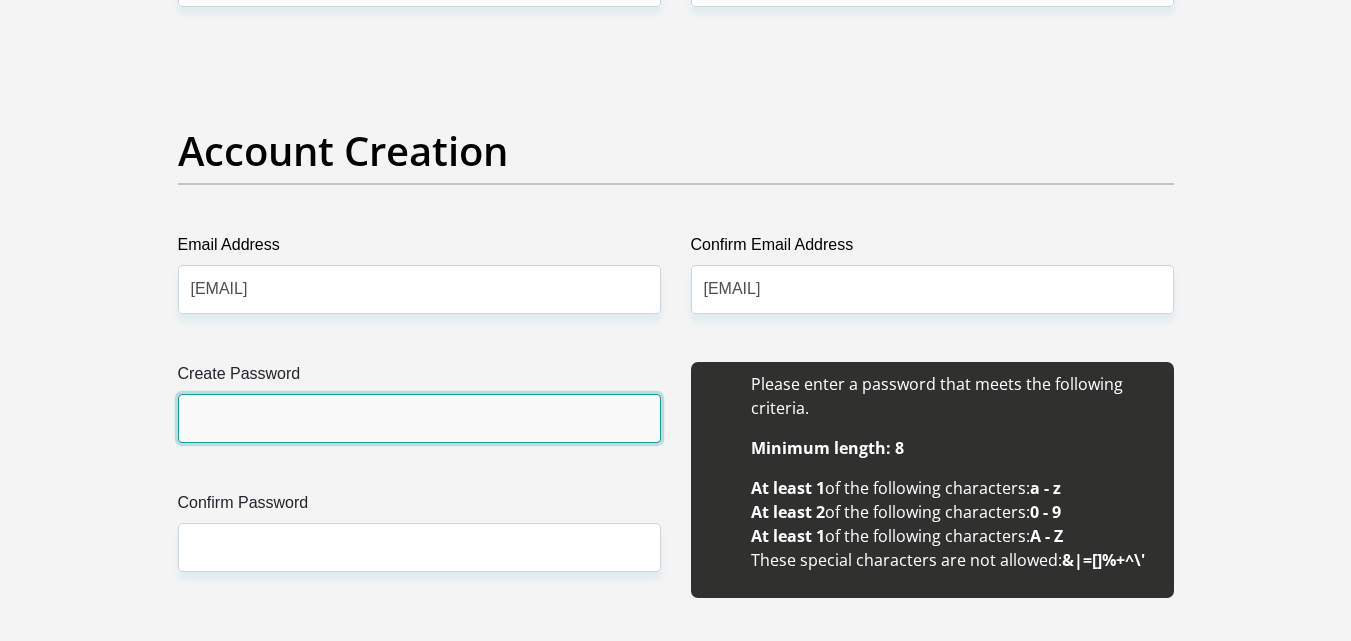 click on "Create Password" at bounding box center [419, 418] 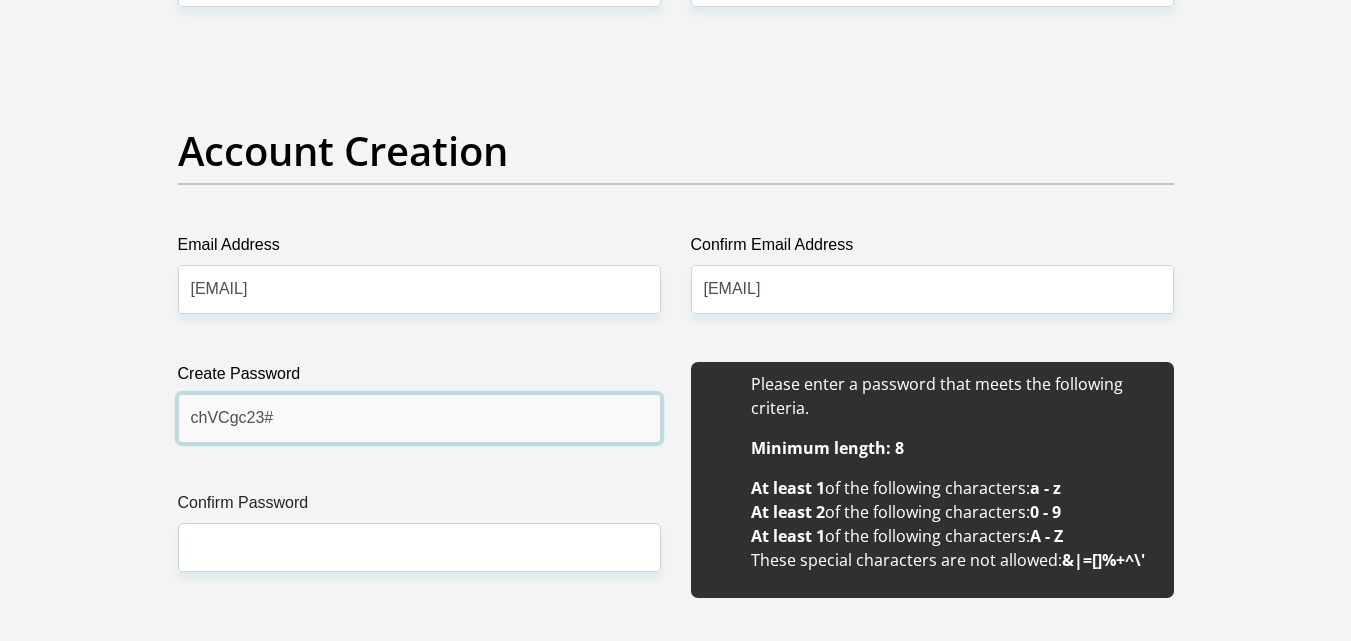 type on "chVCgc23#" 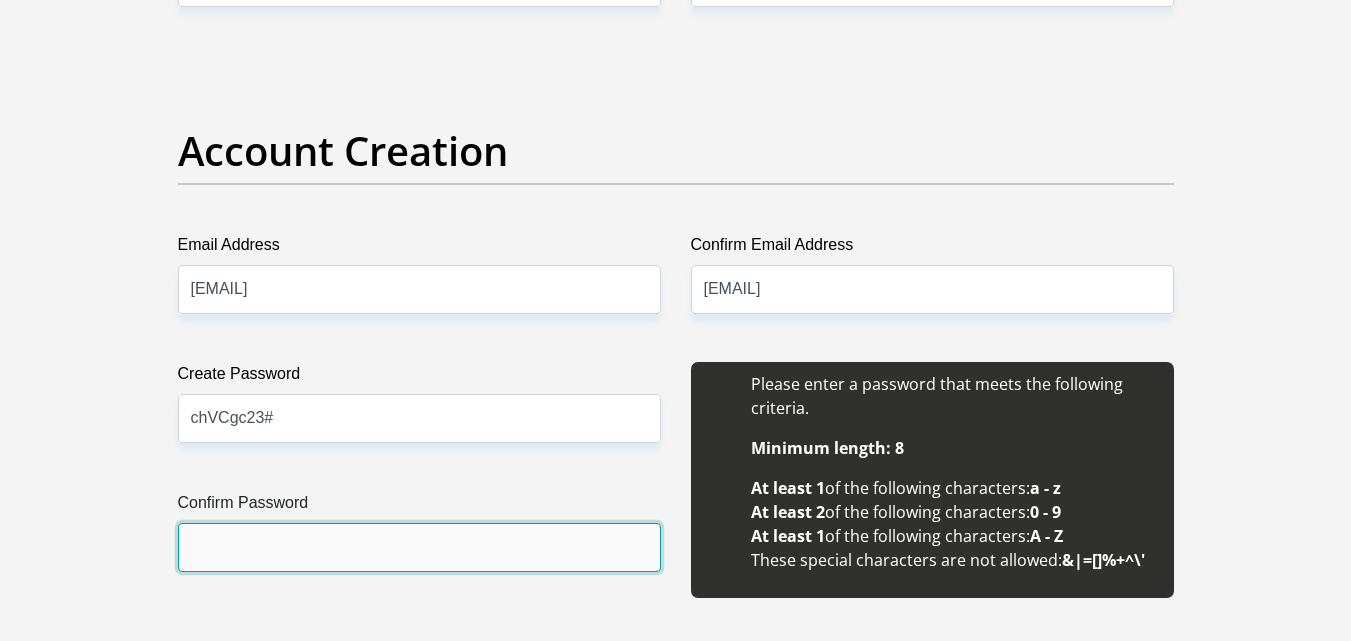 click on "Confirm Password" at bounding box center [419, 547] 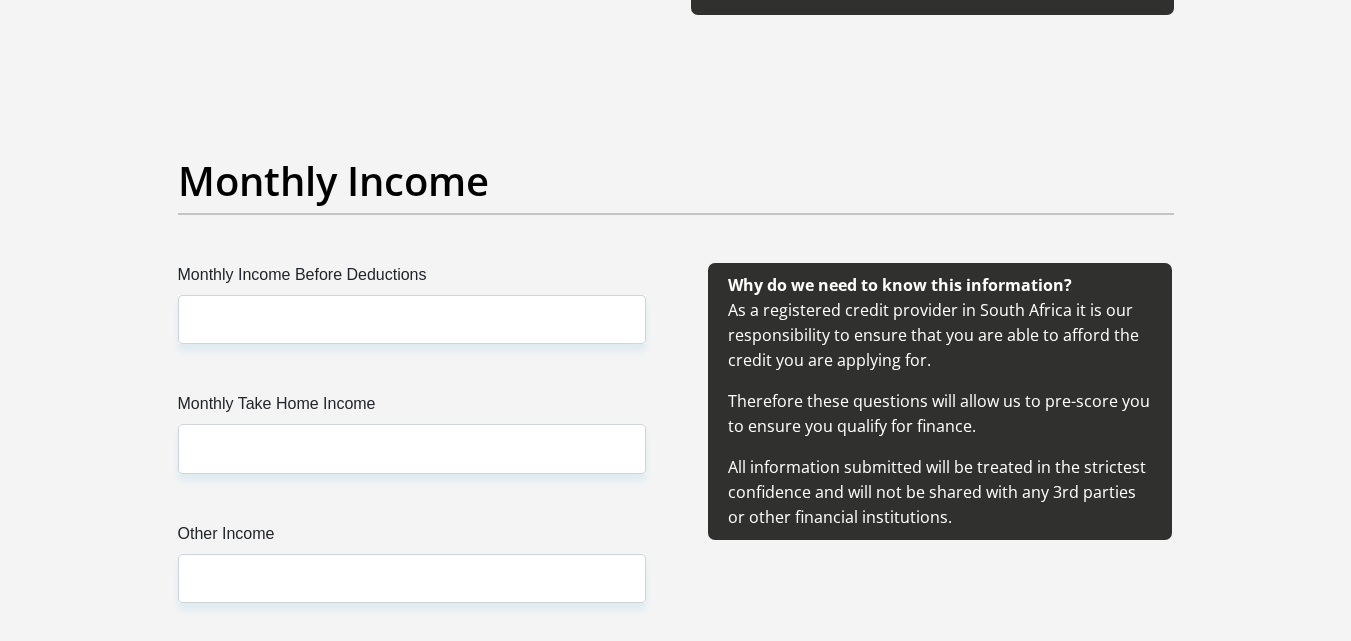 scroll, scrollTop: 2200, scrollLeft: 0, axis: vertical 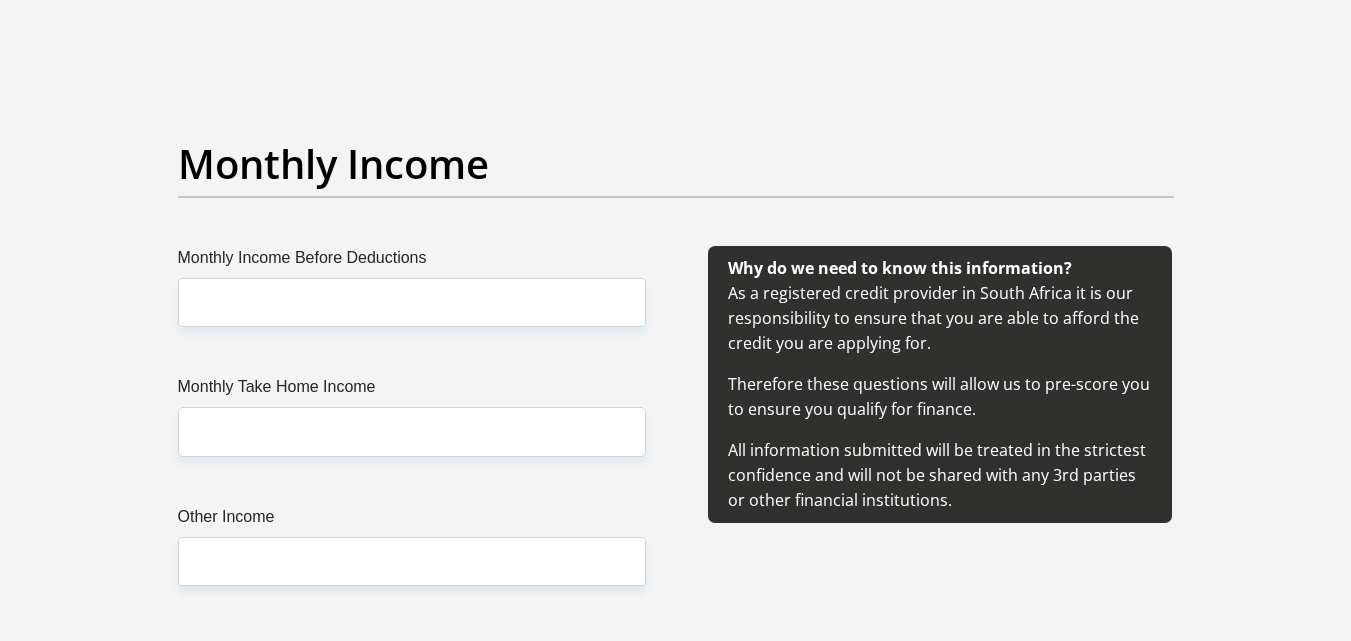 type on "chVCgc23#" 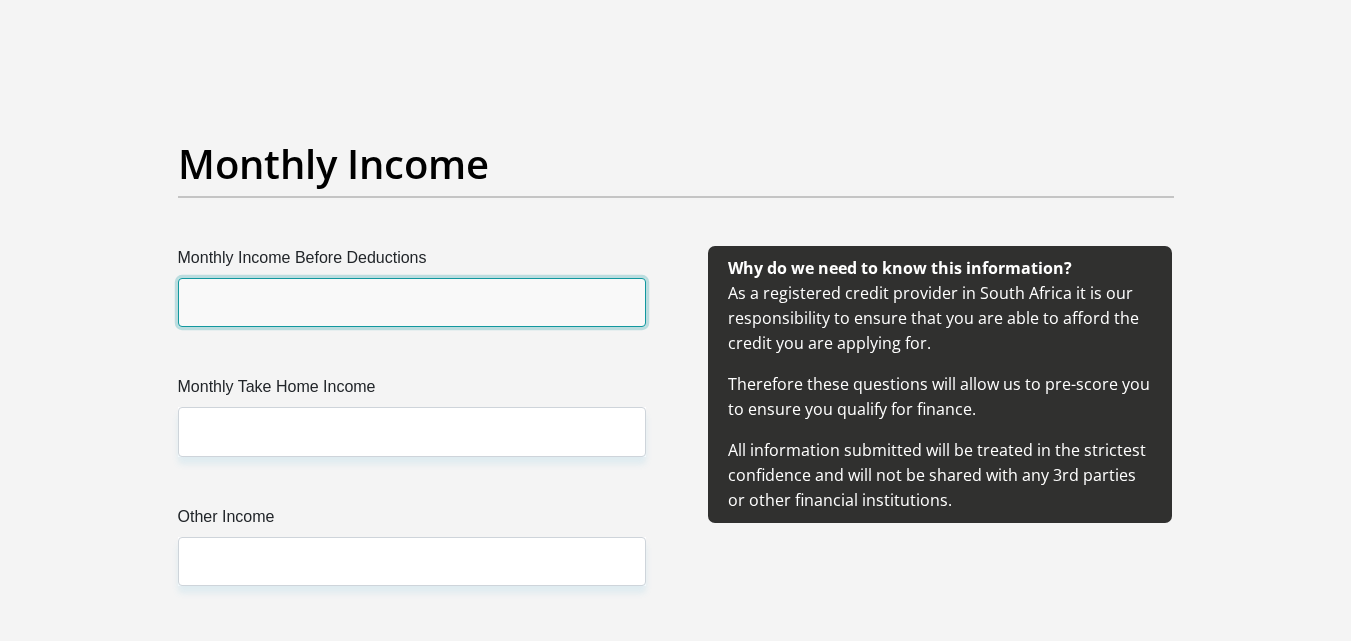 click on "Monthly Income Before Deductions" at bounding box center [412, 302] 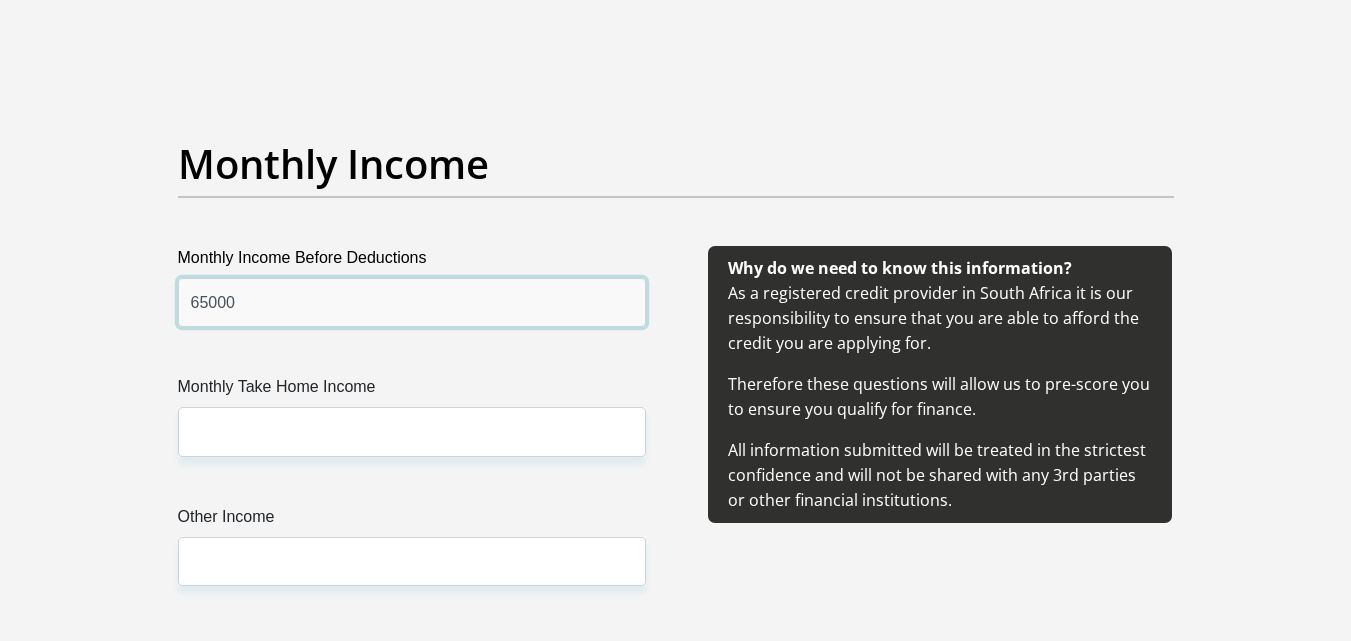 type on "65000" 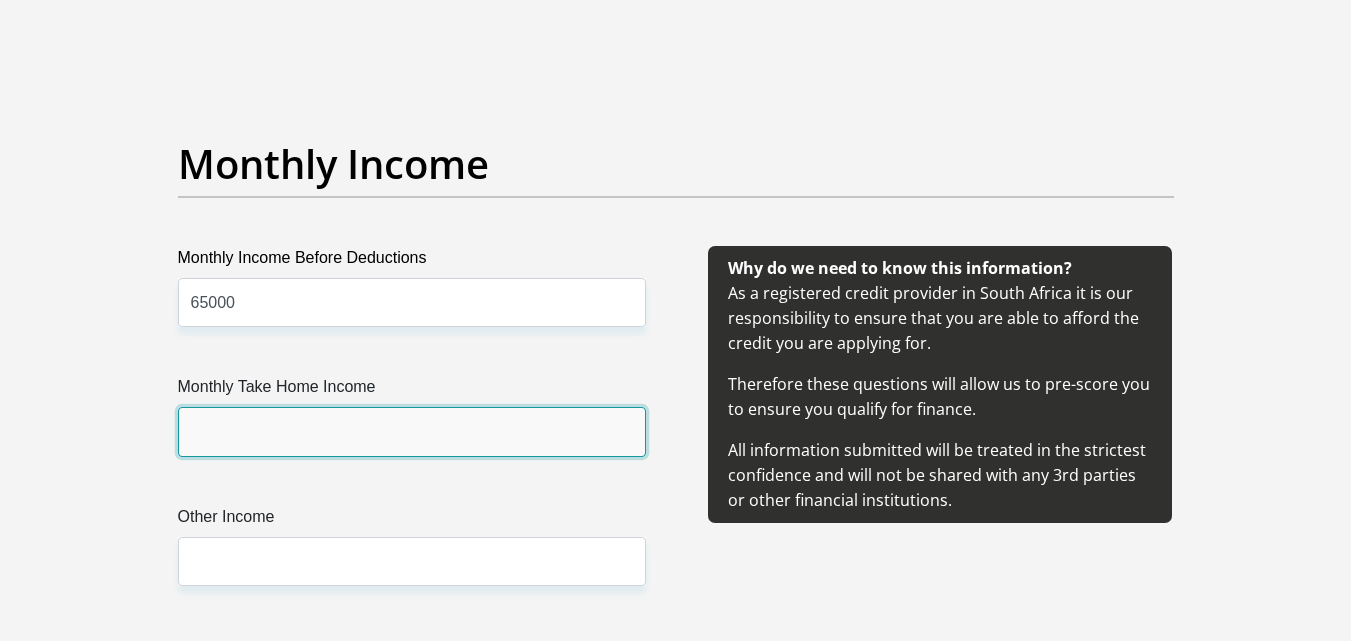 click on "Monthly Take Home Income" at bounding box center (412, 431) 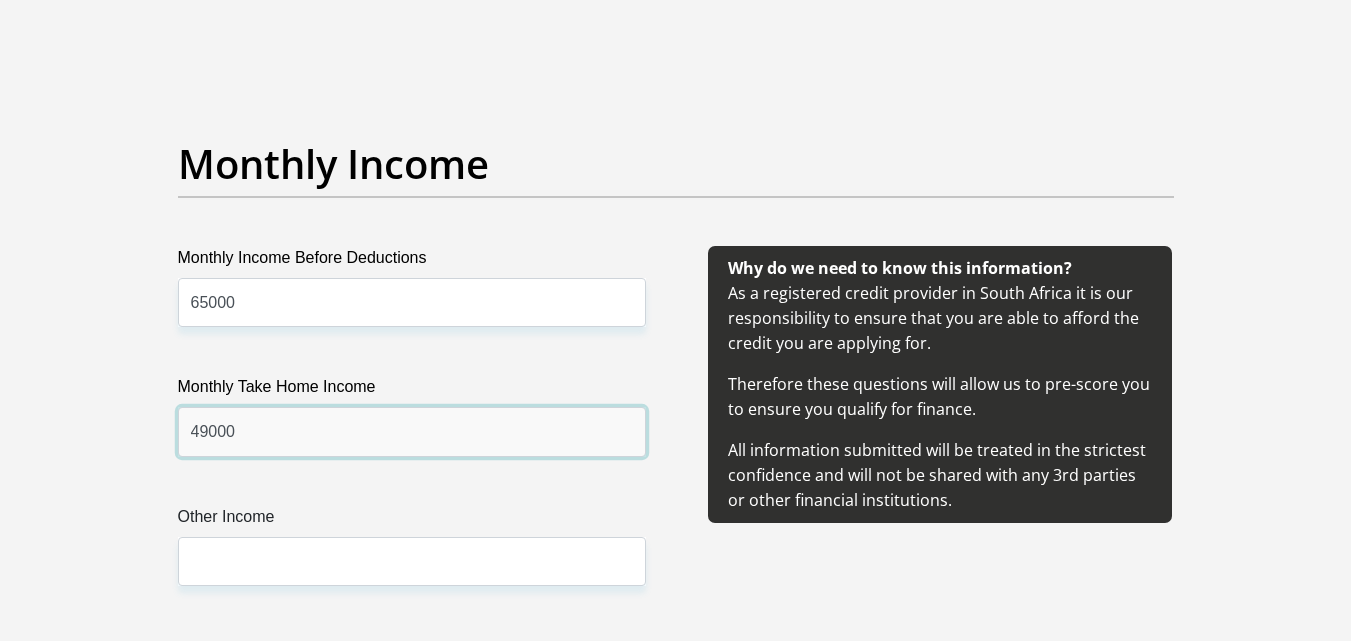 type on "49000" 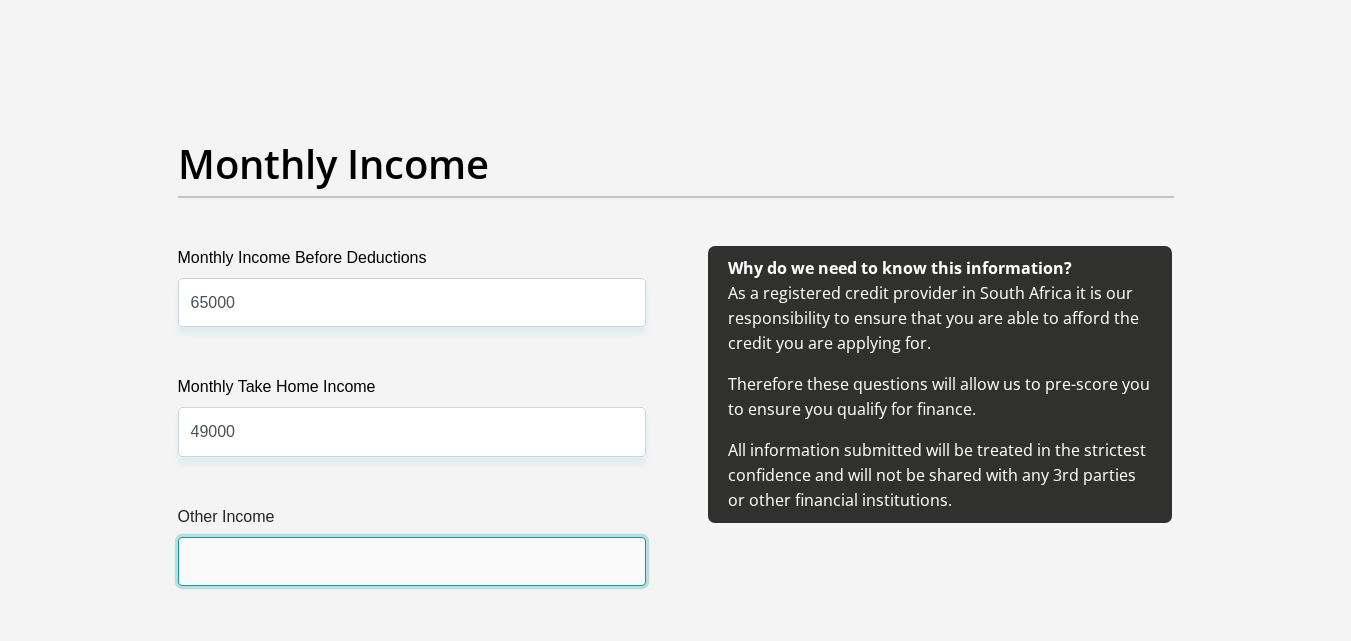 click on "Other Income" at bounding box center [412, 561] 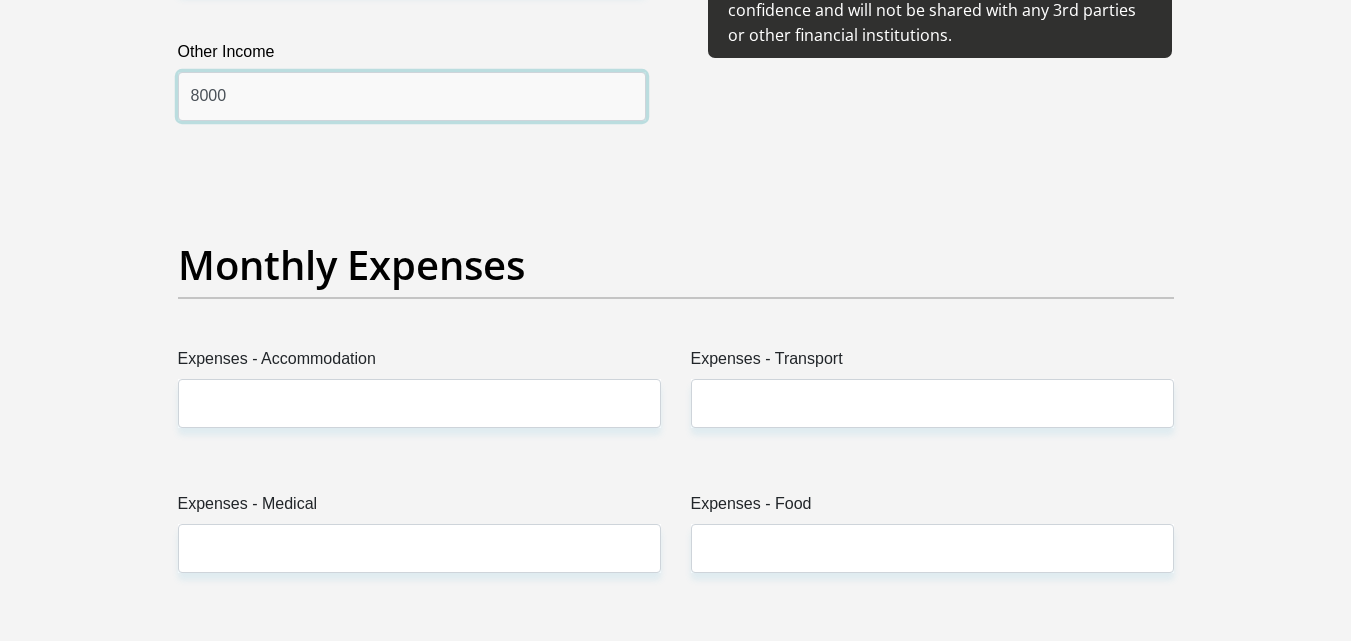 scroll, scrollTop: 2700, scrollLeft: 0, axis: vertical 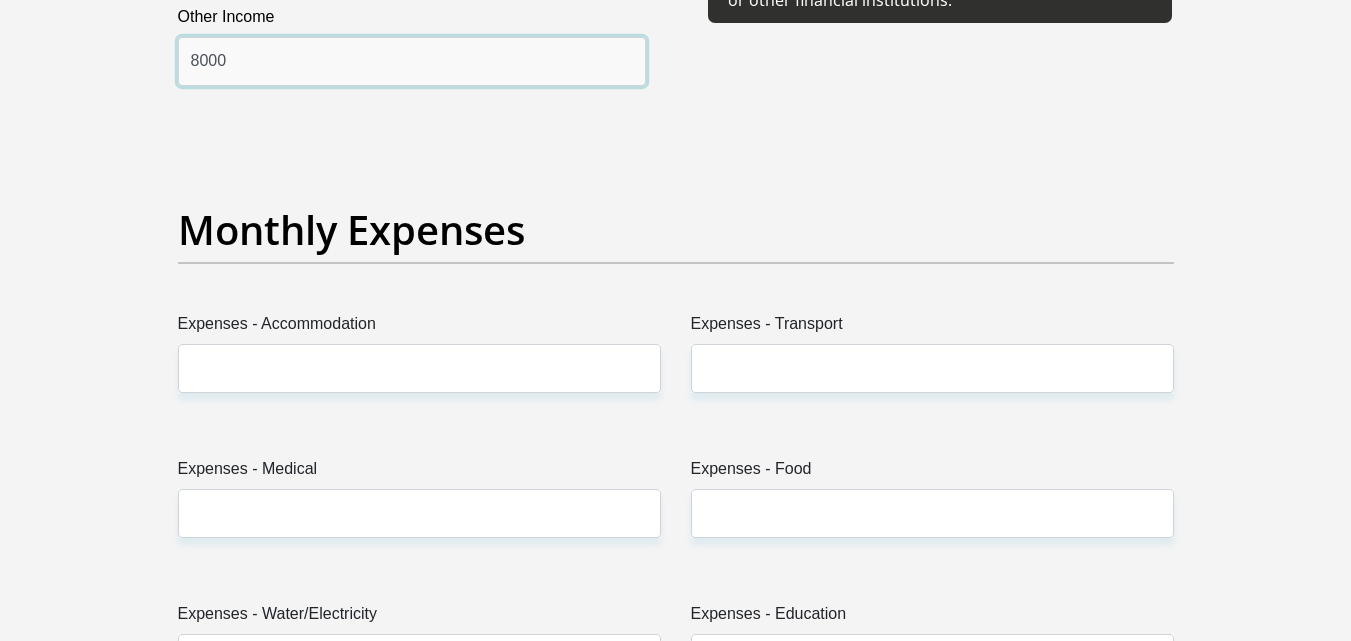 type on "8000" 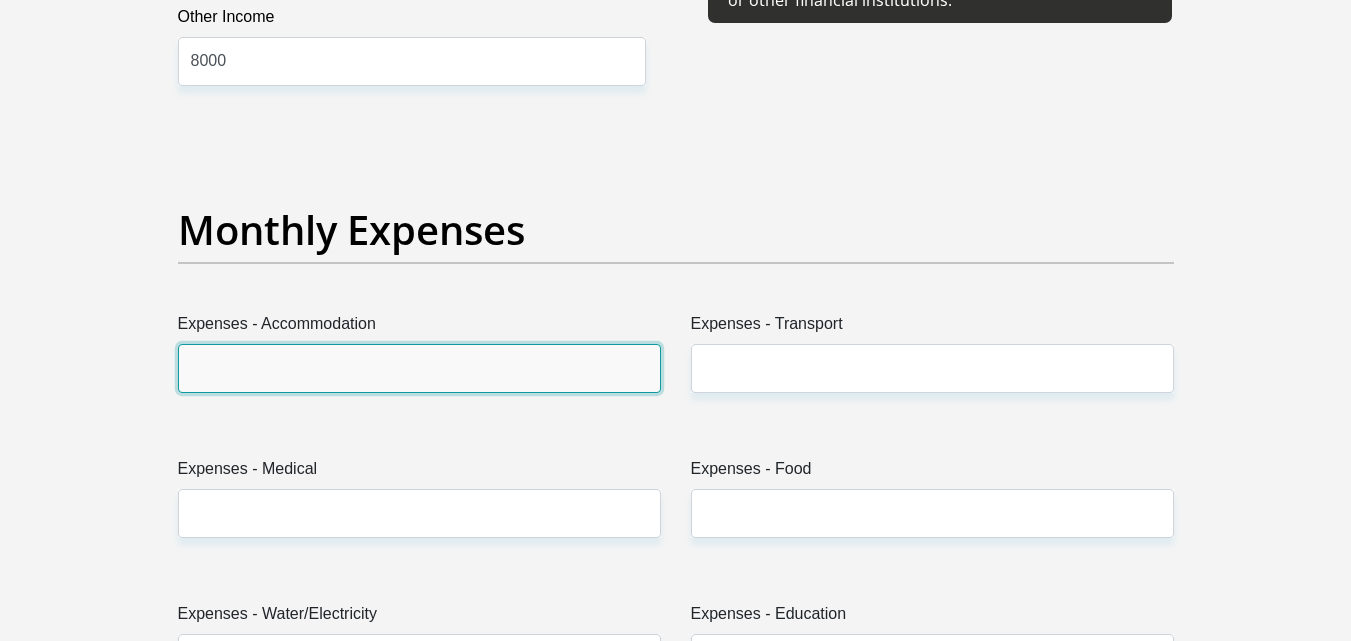 click on "Expenses - Accommodation" at bounding box center [419, 368] 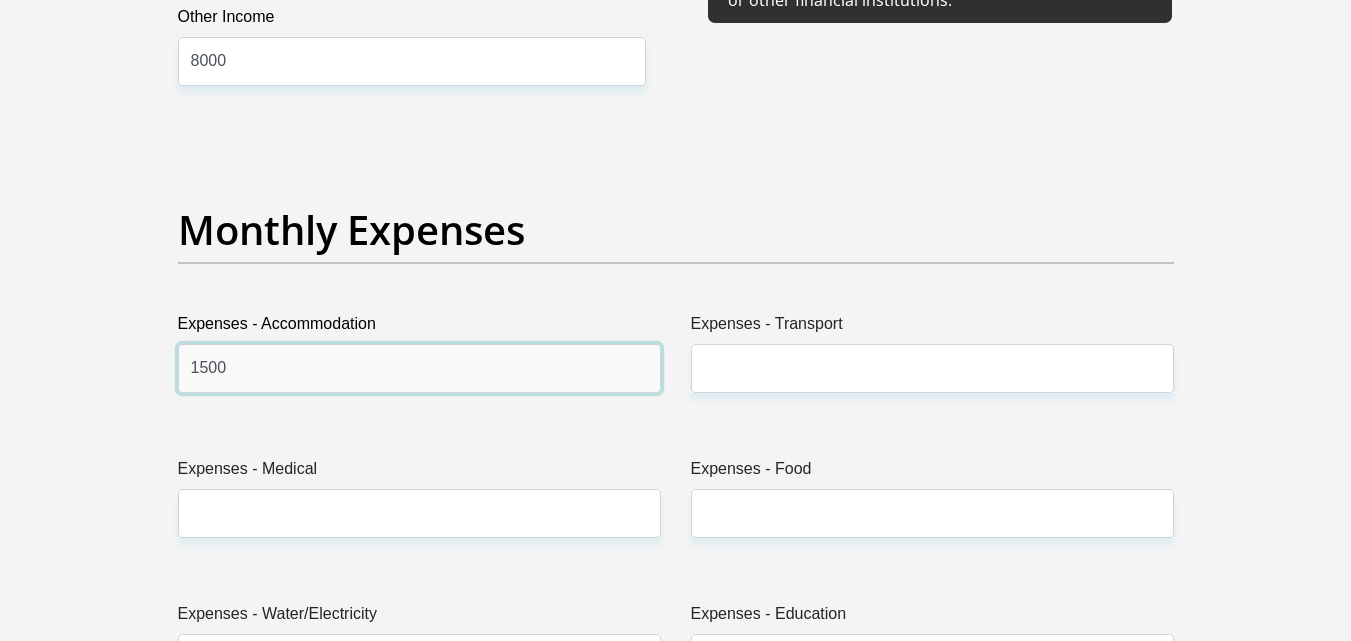 type on "1500" 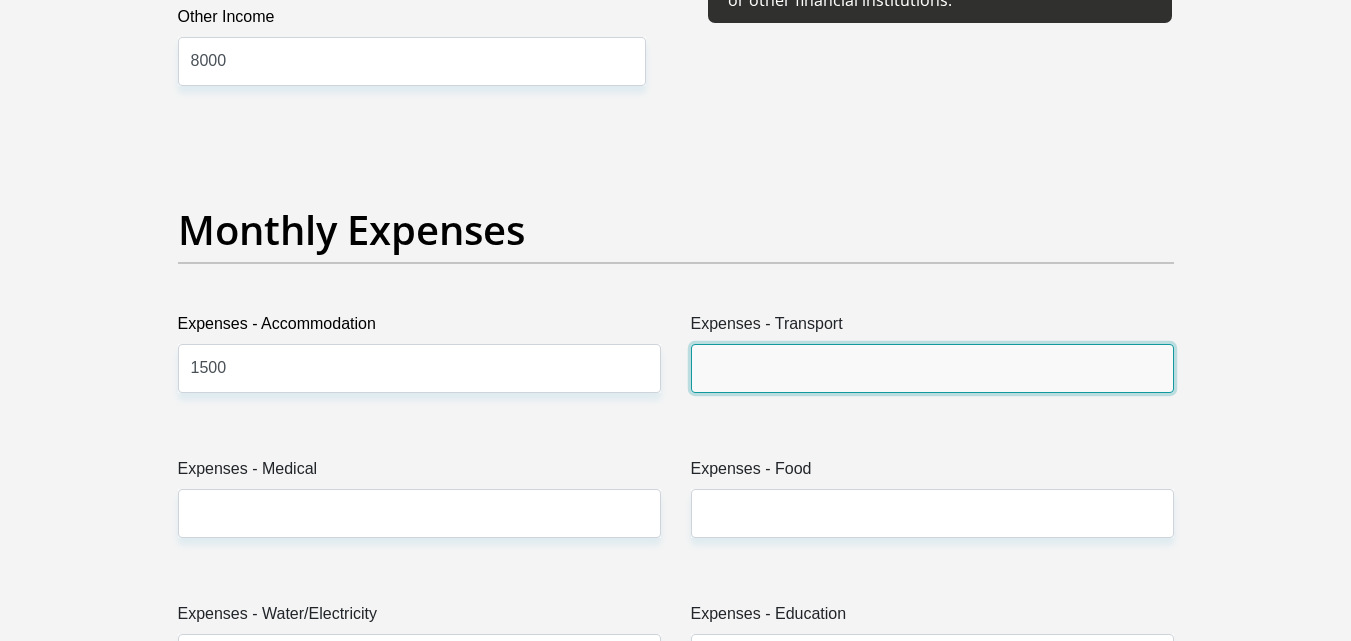 click on "Expenses - Transport" at bounding box center (932, 368) 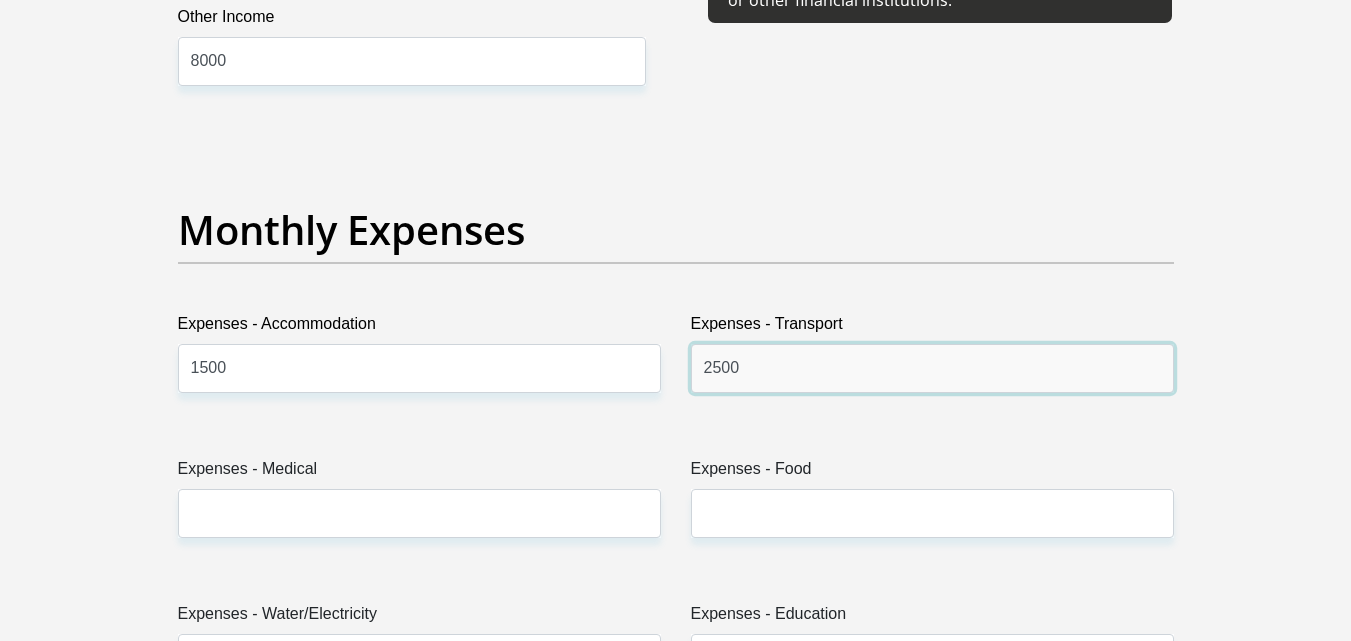 type on "2500" 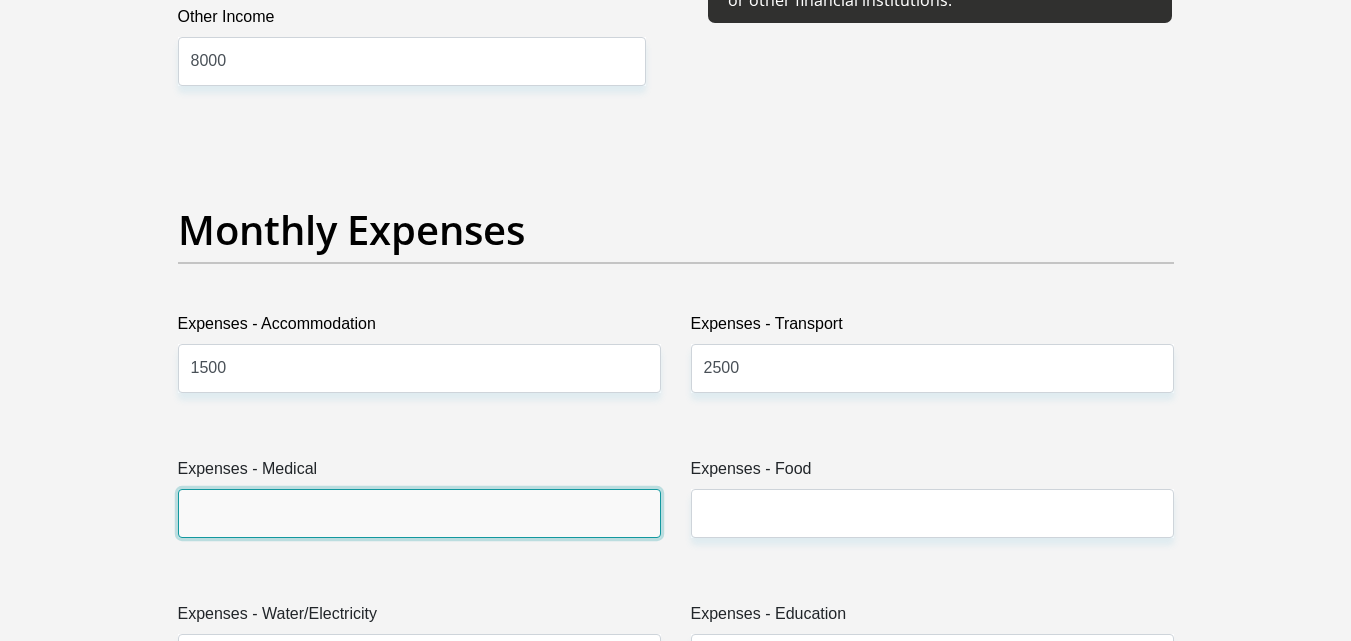 click on "Expenses - Medical" at bounding box center (419, 513) 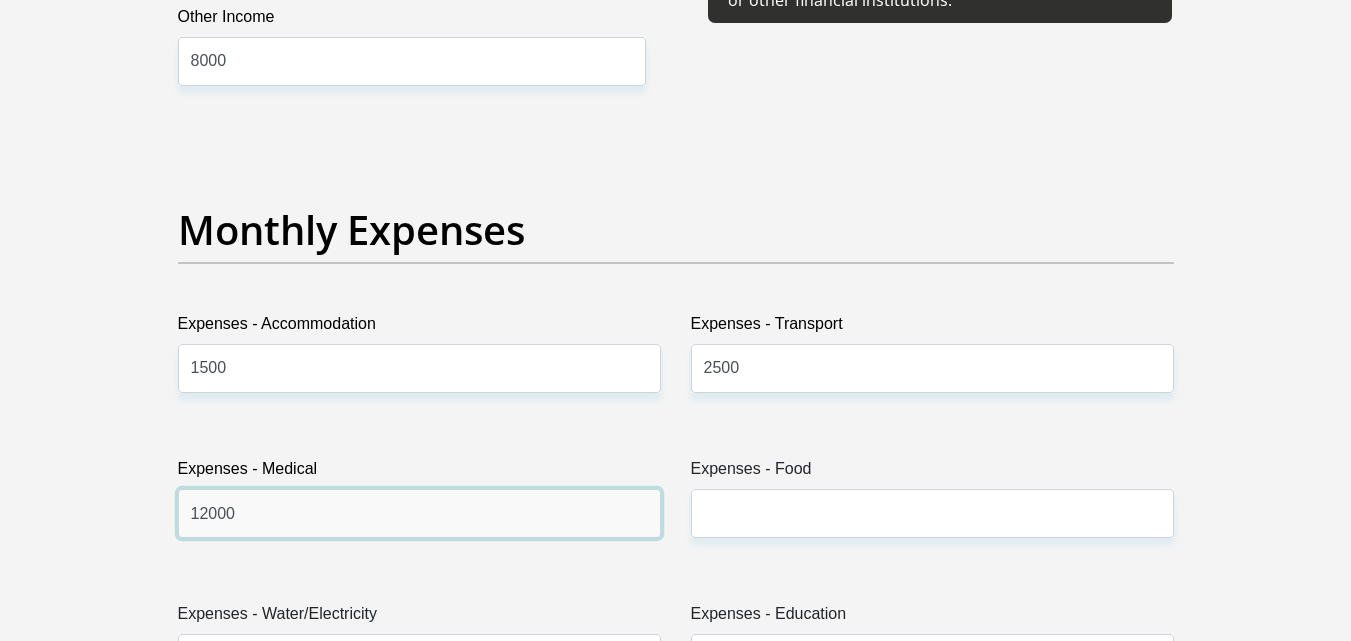 type on "12000" 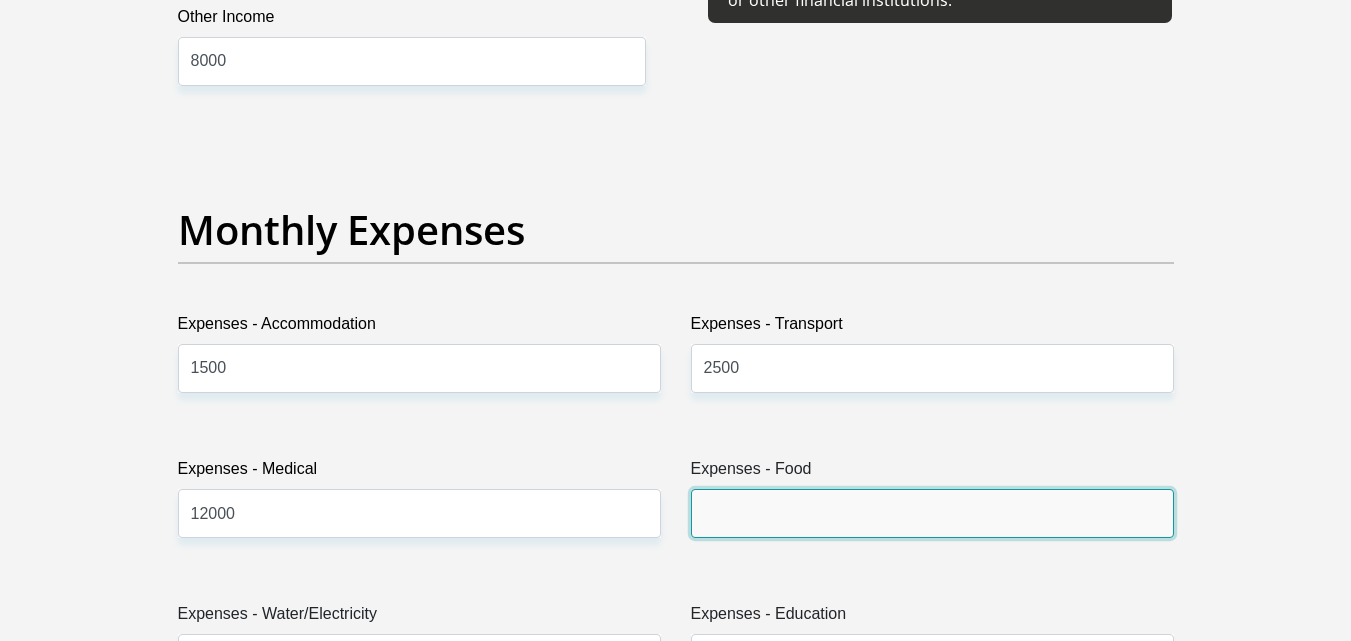 click on "Expenses - Food" at bounding box center (932, 513) 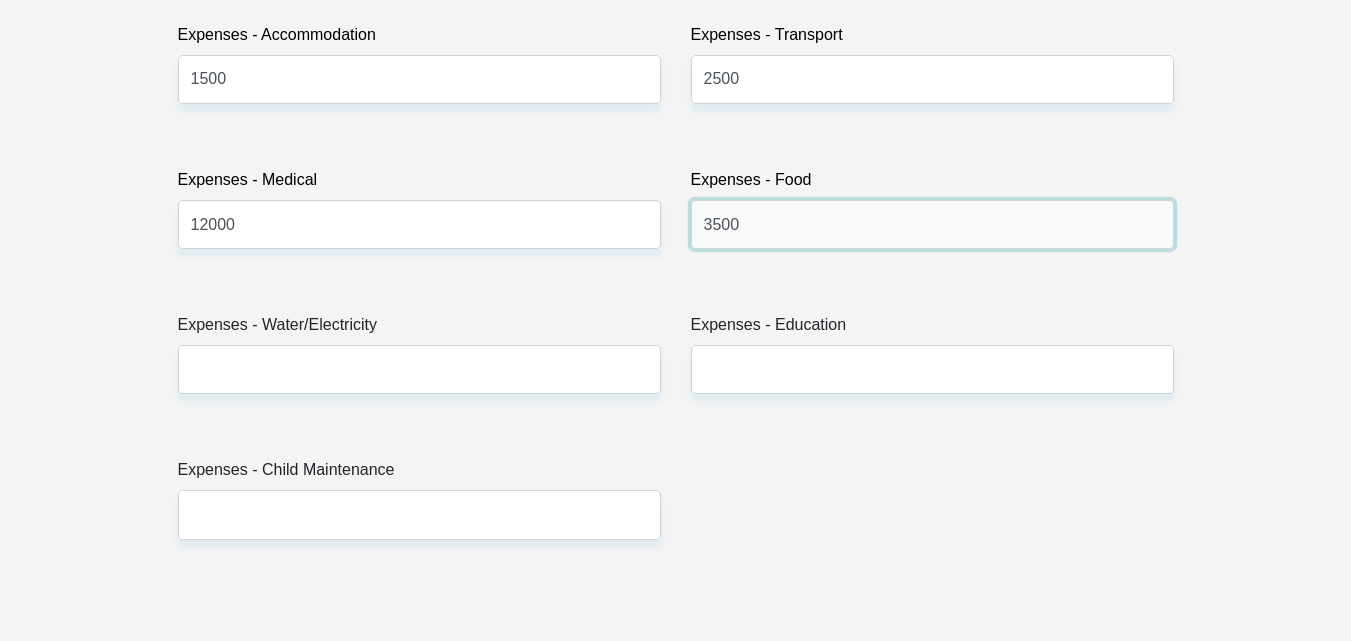 scroll, scrollTop: 3000, scrollLeft: 0, axis: vertical 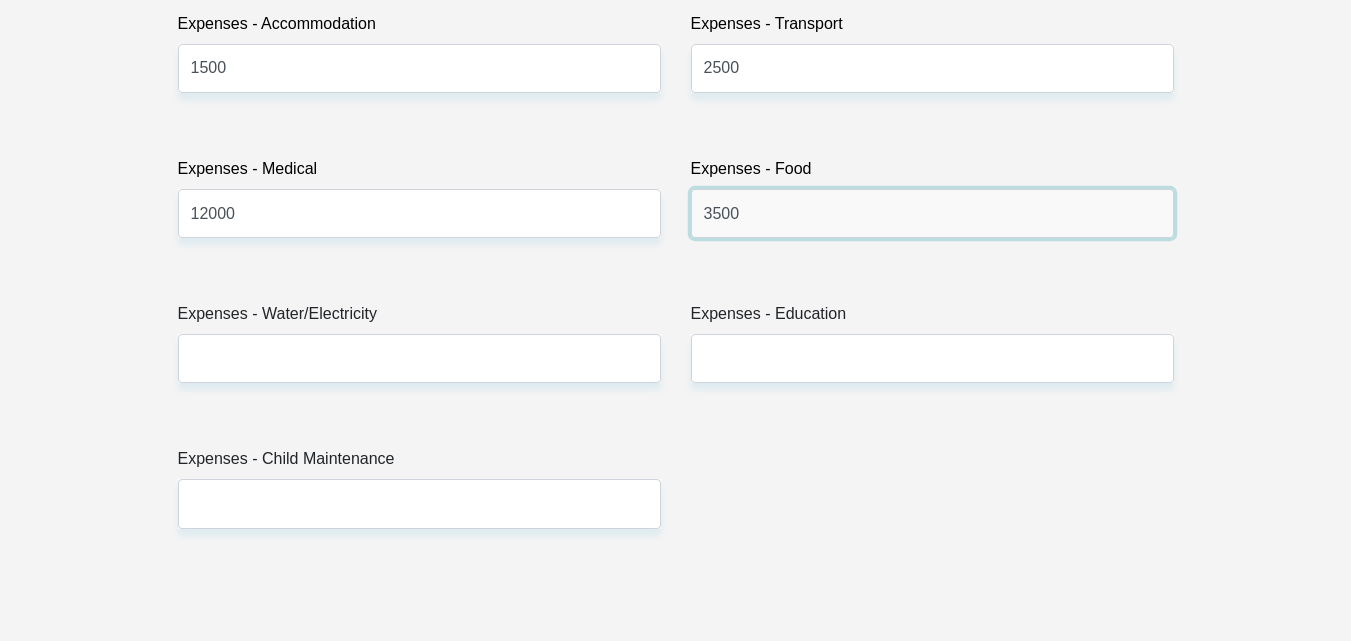 type on "3500" 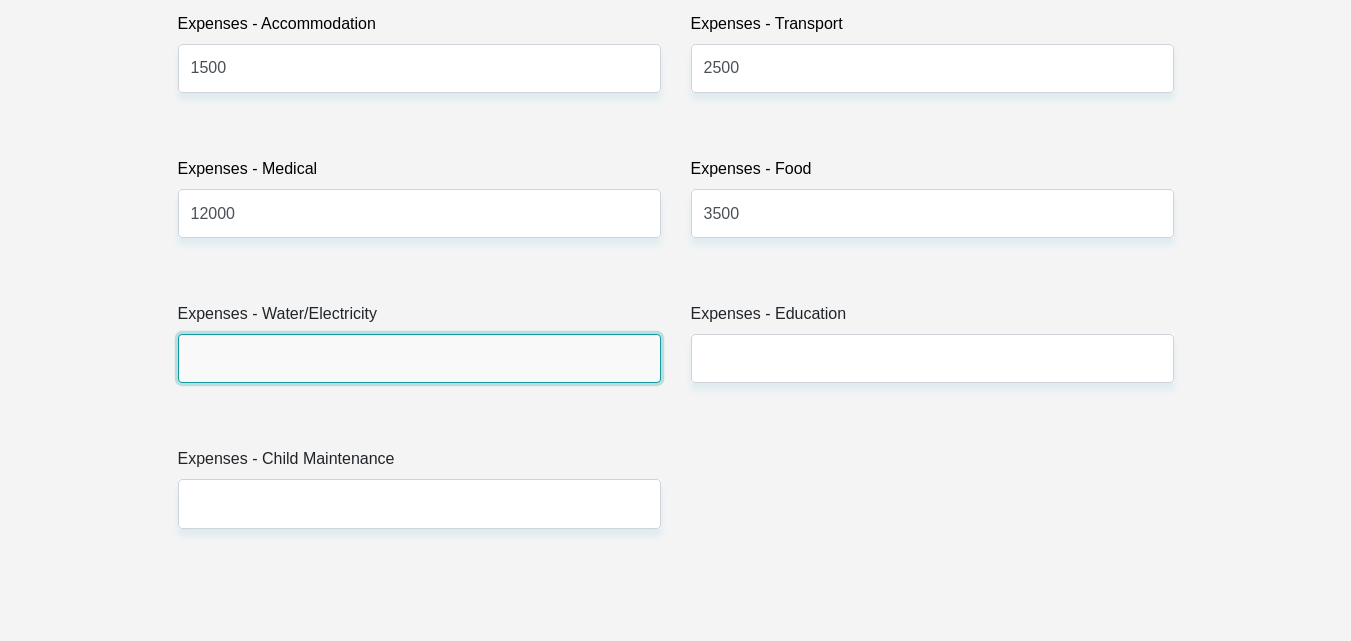 click on "Expenses - Water/Electricity" at bounding box center (419, 358) 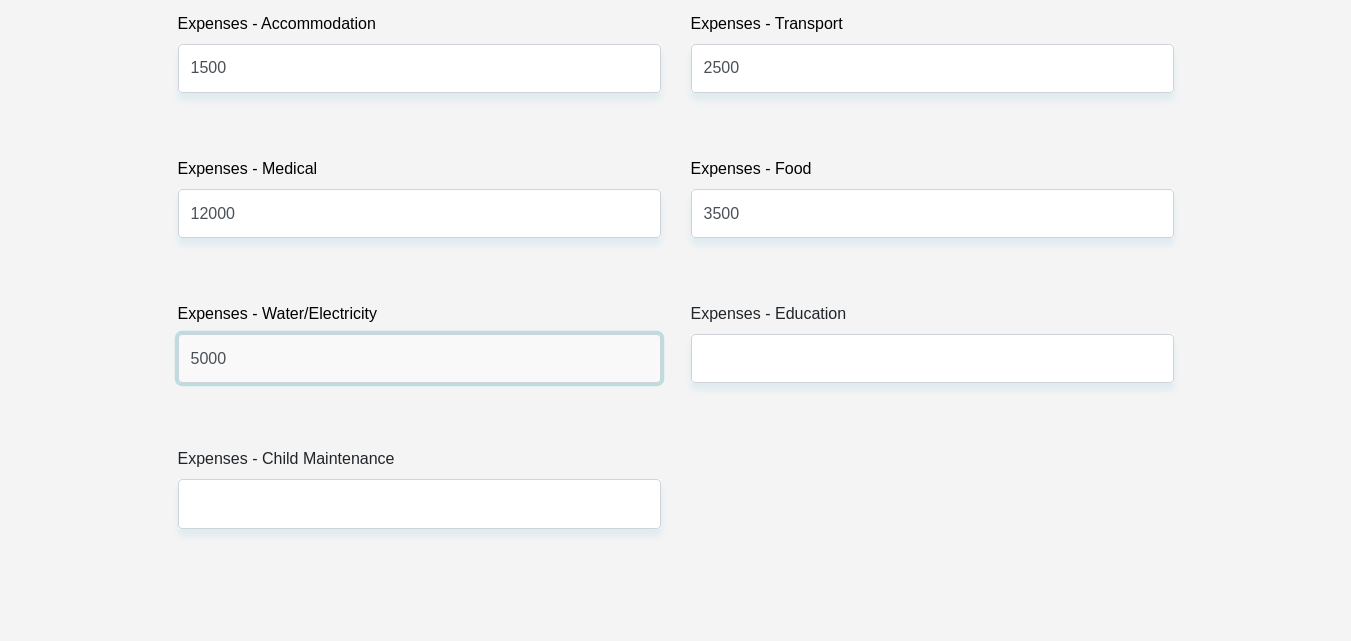 type on "5000" 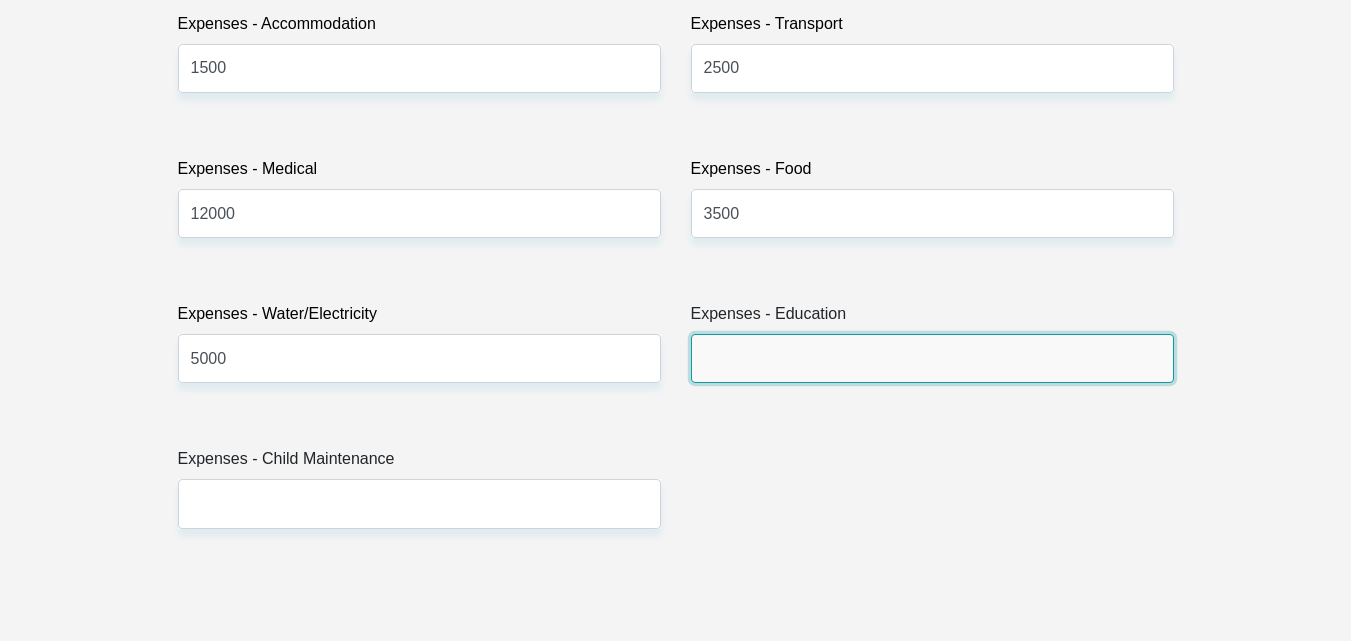 click on "Expenses - Education" at bounding box center [932, 358] 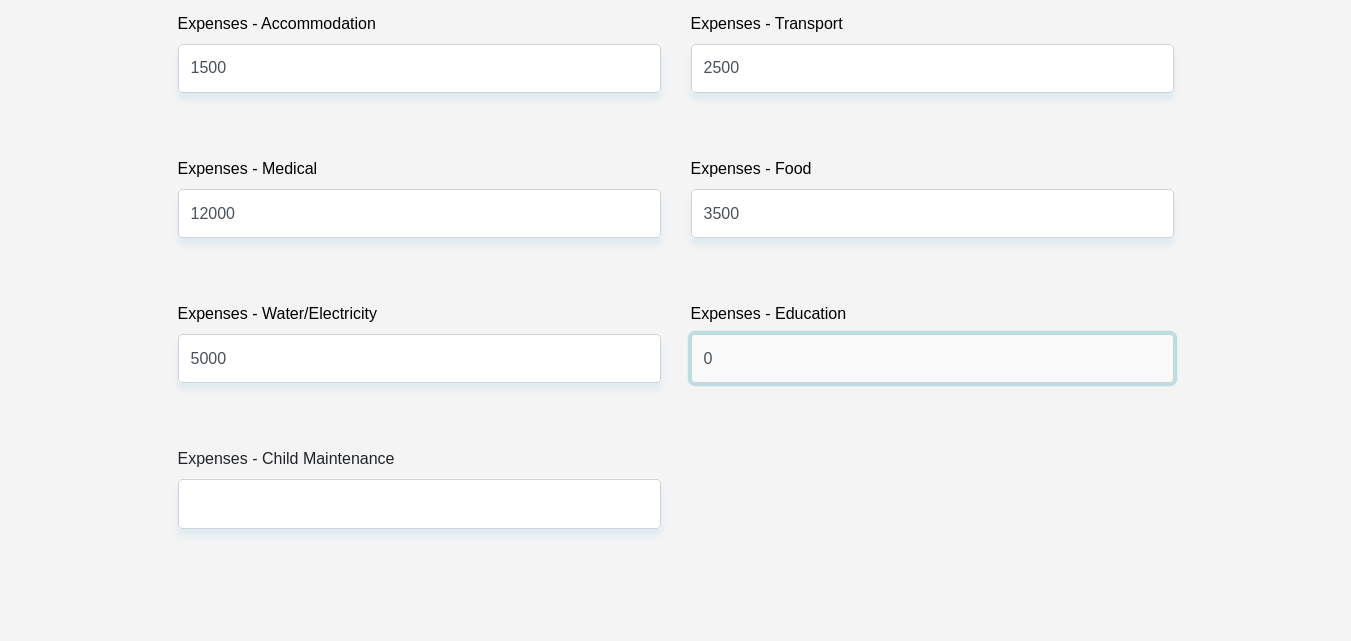 type on "0" 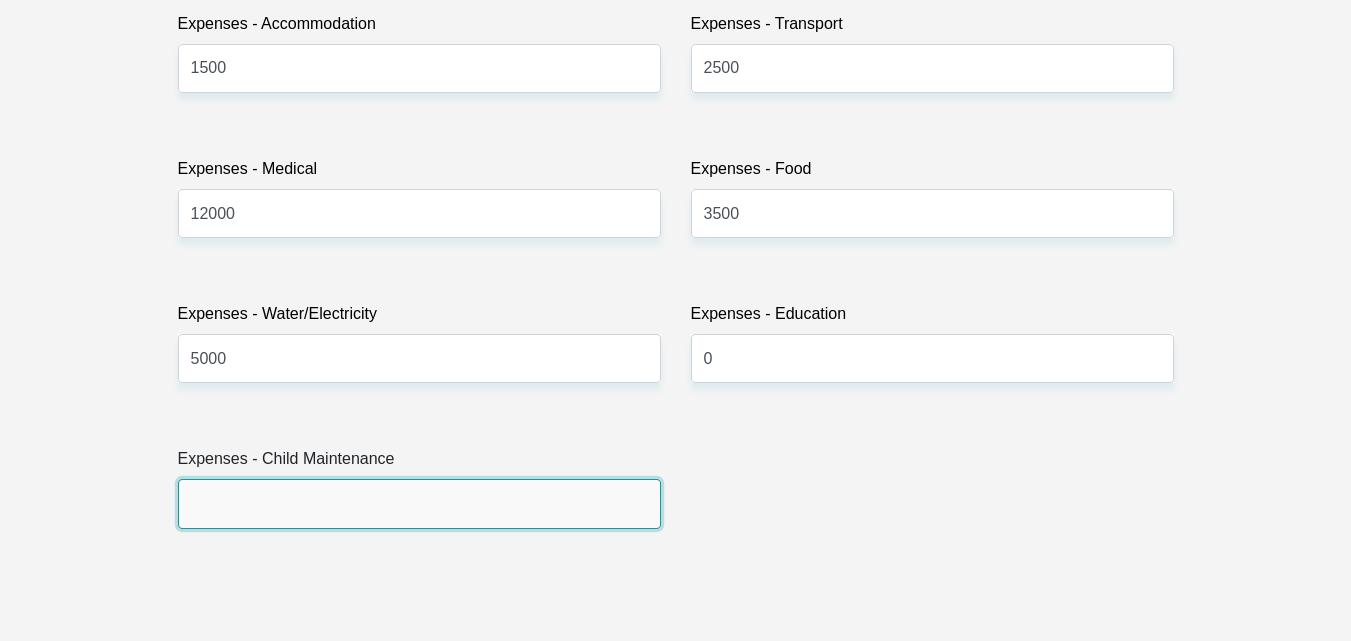click on "Expenses - Child Maintenance" at bounding box center (419, 503) 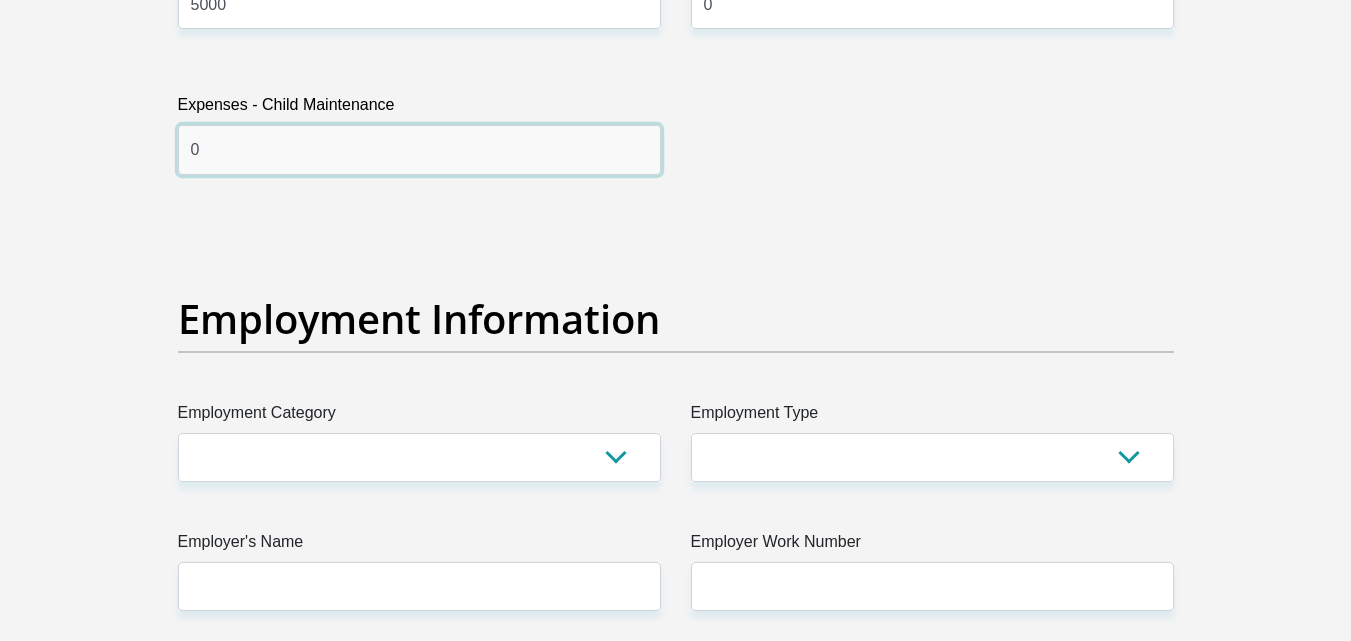 scroll, scrollTop: 3400, scrollLeft: 0, axis: vertical 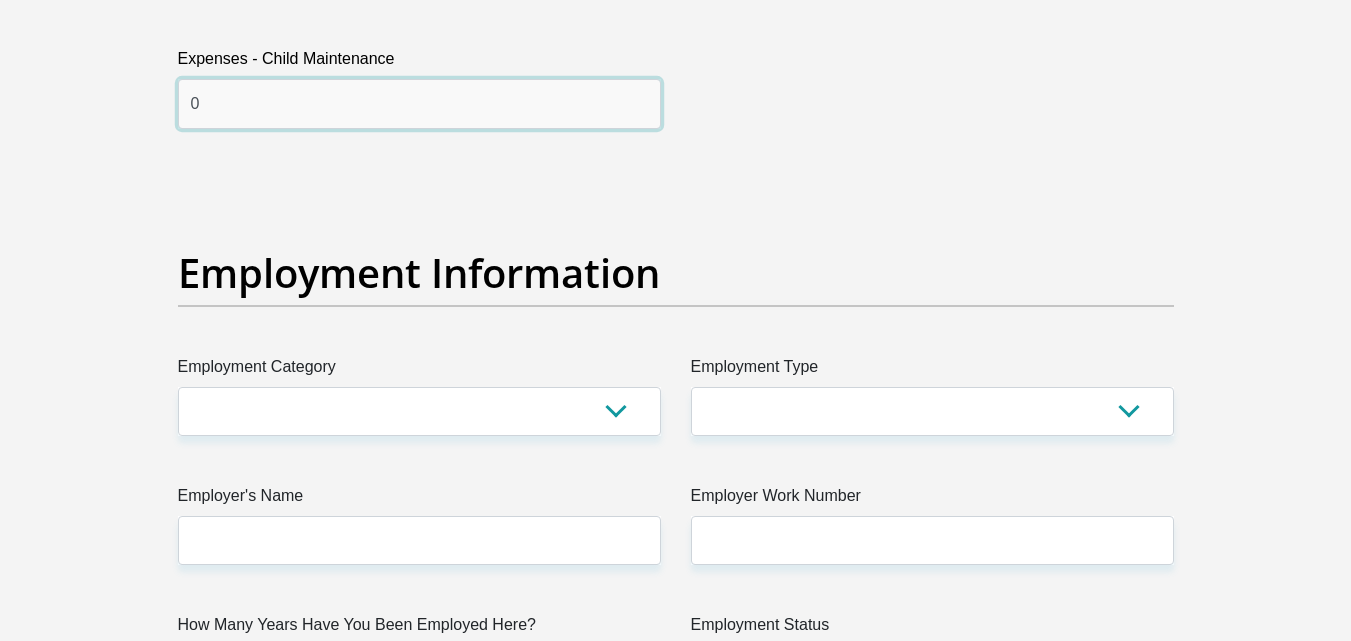 type on "0" 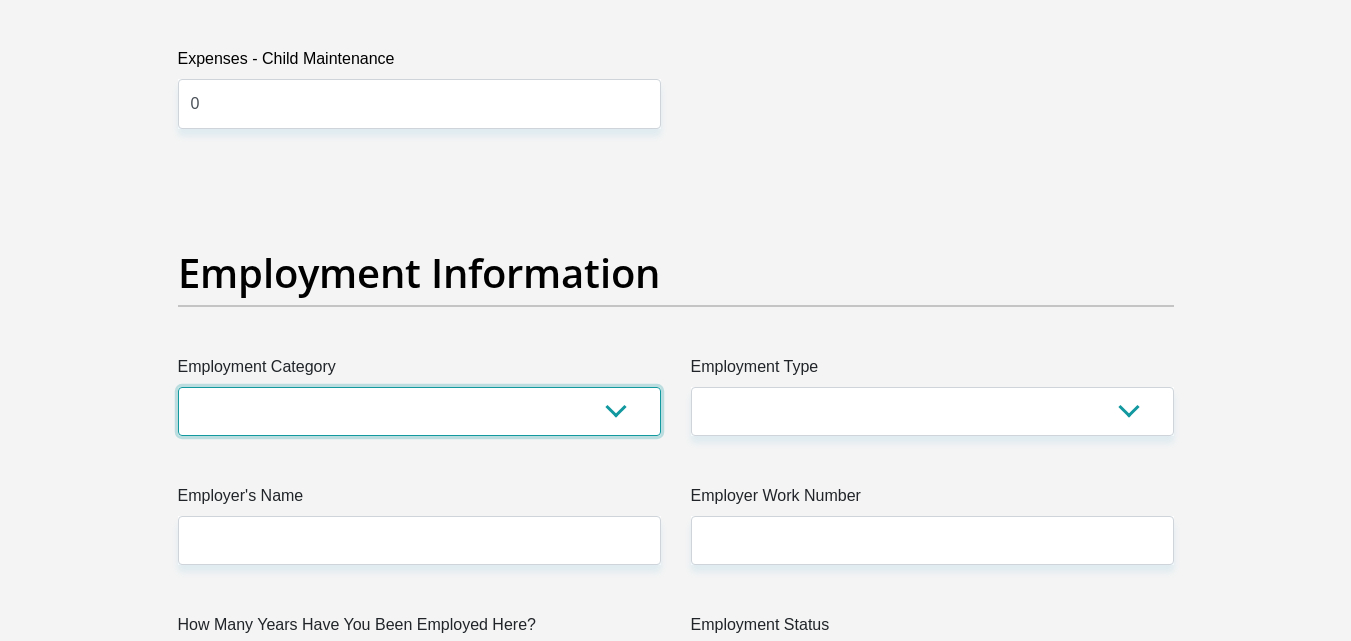click on "AGRICULTURE
ALCOHOL & TOBACCO
CONSTRUCTION MATERIALS
METALLURGY
EQUIPMENT FOR RENEWABLE ENERGY
SPECIALIZED CONTRACTORS
CAR
GAMING (INCL. INTERNET
OTHER WHOLESALE
UNLICENSED PHARMACEUTICALS
CURRENCY EXCHANGE HOUSES
OTHER FINANCIAL INSTITUTIONS & INSURANCE
REAL ESTATE AGENTS
OIL & GAS
OTHER MATERIALS (E.G. IRON ORE)
PRECIOUS STONES & PRECIOUS METALS
POLITICAL ORGANIZATIONS
RELIGIOUS ORGANIZATIONS(NOT SECTS)
ACTI. HAVING BUSINESS DEAL WITH PUBLIC ADMINISTRATION
LAUNDROMATS" at bounding box center (419, 411) 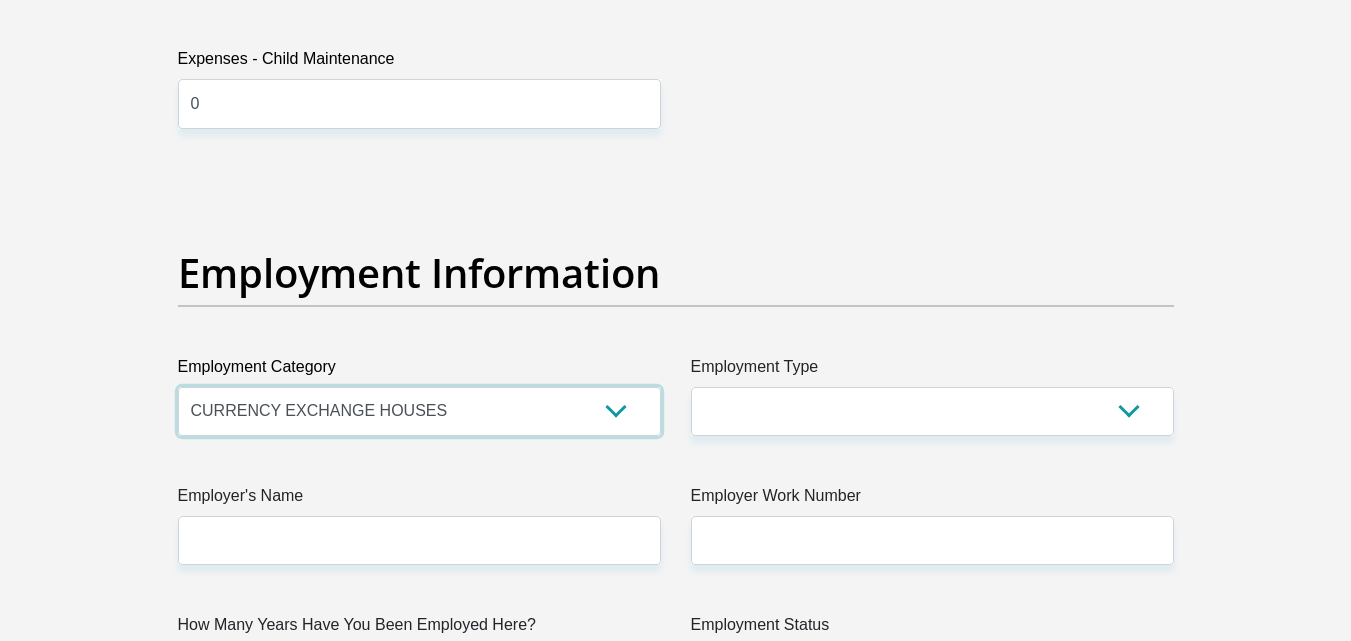 click on "AGRICULTURE
ALCOHOL & TOBACCO
CONSTRUCTION MATERIALS
METALLURGY
EQUIPMENT FOR RENEWABLE ENERGY
SPECIALIZED CONTRACTORS
CAR
GAMING (INCL. INTERNET
OTHER WHOLESALE
UNLICENSED PHARMACEUTICALS
CURRENCY EXCHANGE HOUSES
OTHER FINANCIAL INSTITUTIONS & INSURANCE
REAL ESTATE AGENTS
OIL & GAS
OTHER MATERIALS (E.G. IRON ORE)
PRECIOUS STONES & PRECIOUS METALS
POLITICAL ORGANIZATIONS
RELIGIOUS ORGANIZATIONS(NOT SECTS)
ACTI. HAVING BUSINESS DEAL WITH PUBLIC ADMINISTRATION
LAUNDROMATS" at bounding box center [419, 411] 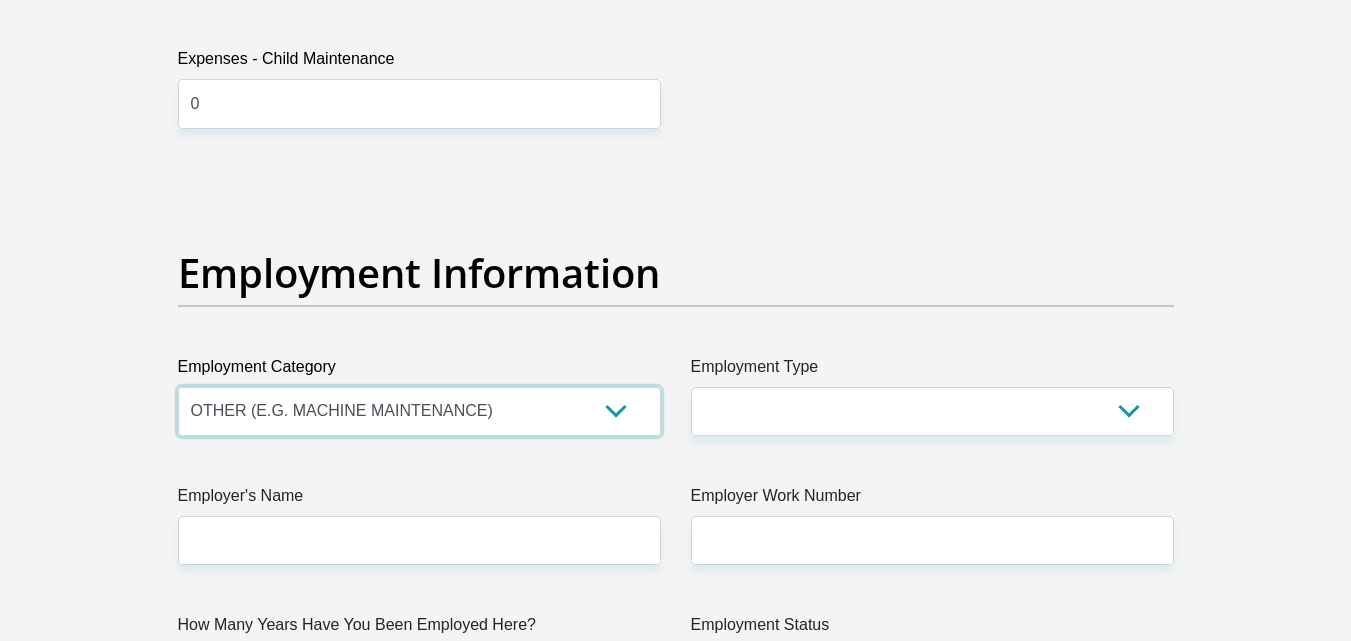 click on "AGRICULTURE
ALCOHOL & TOBACCO
CONSTRUCTION MATERIALS
METALLURGY
EQUIPMENT FOR RENEWABLE ENERGY
SPECIALIZED CONTRACTORS
CAR
GAMING (INCL. INTERNET
OTHER WHOLESALE
UNLICENSED PHARMACEUTICALS
CURRENCY EXCHANGE HOUSES
OTHER FINANCIAL INSTITUTIONS & INSURANCE
REAL ESTATE AGENTS
OIL & GAS
OTHER MATERIALS (E.G. IRON ORE)
PRECIOUS STONES & PRECIOUS METALS
POLITICAL ORGANIZATIONS
RELIGIOUS ORGANIZATIONS(NOT SECTS)
ACTI. HAVING BUSINESS DEAL WITH PUBLIC ADMINISTRATION
LAUNDROMATS" at bounding box center (419, 411) 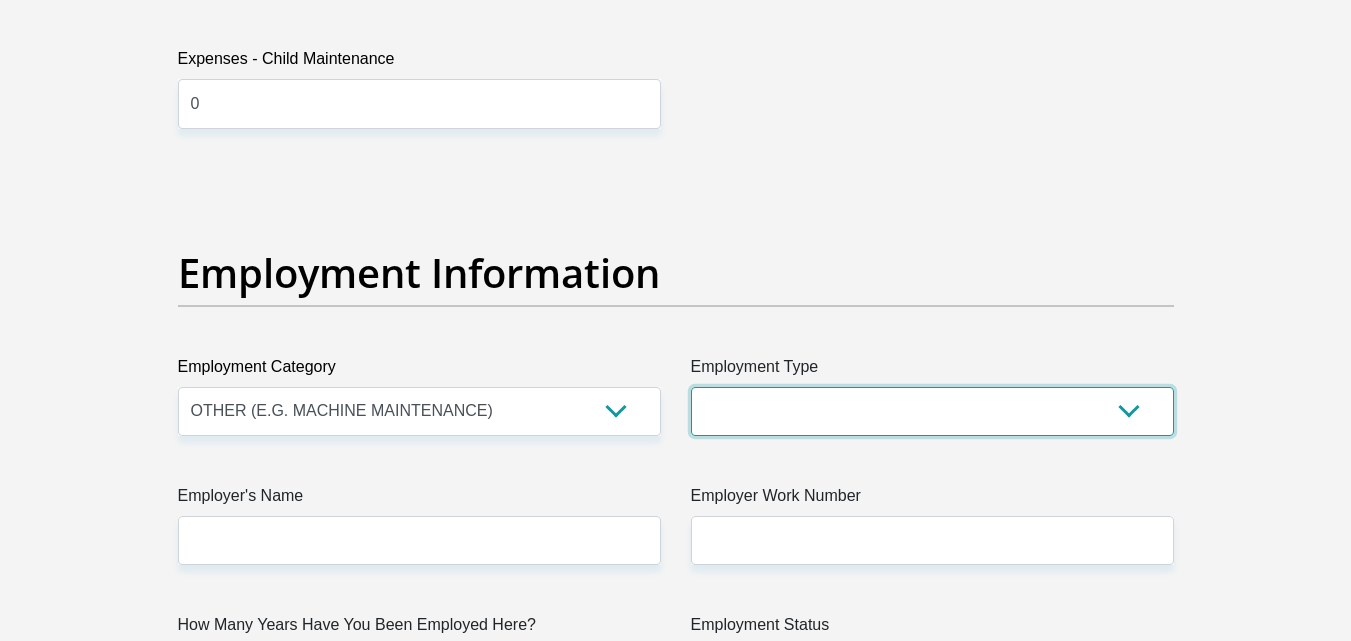 click on "College/Lecturer
Craft Seller
Creative
Driver
Executive
Farmer
Forces - Non Commissioned
Forces - Officer
Hawker
Housewife
Labourer
Licenced Professional
Manager
Miner
Non Licenced Professional
Office Staff/Clerk
Outside Worker
Pensioner
Permanent Teacher
Production/Manufacturing
Sales
Self-Employed
Semi-Professional Worker
Service Industry  Social Worker  Student" at bounding box center [932, 411] 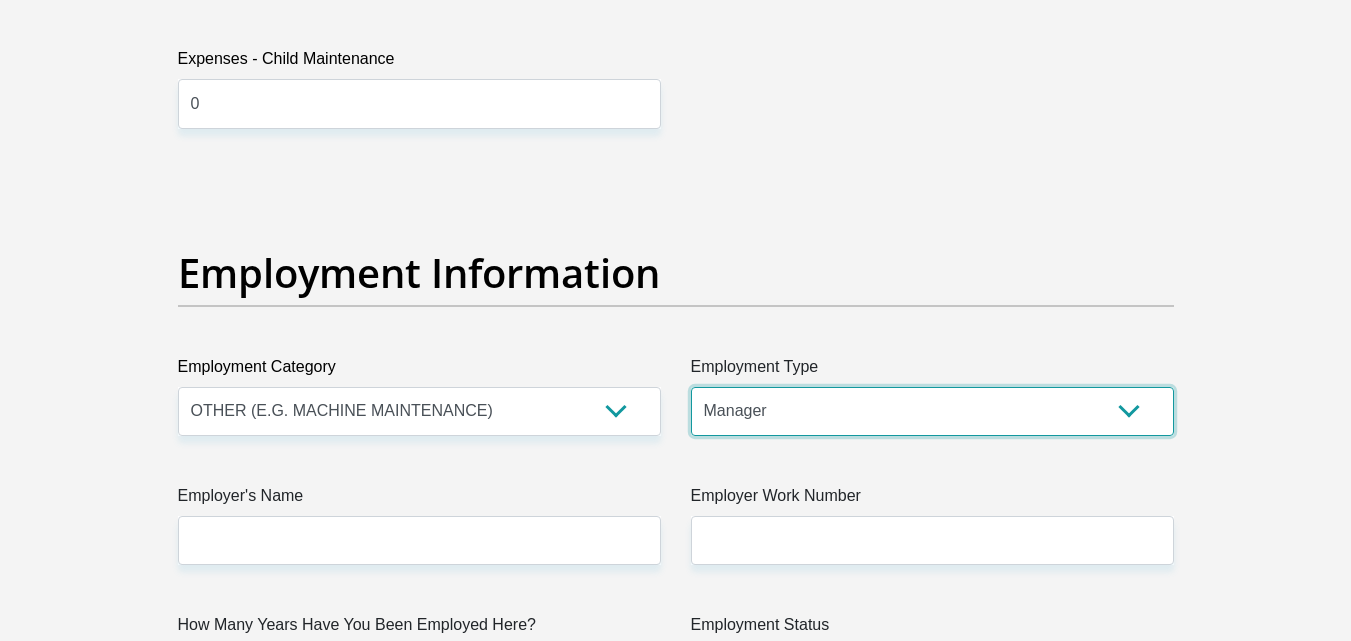 click on "College/Lecturer
Craft Seller
Creative
Driver
Executive
Farmer
Forces - Non Commissioned
Forces - Officer
Hawker
Housewife
Labourer
Licenced Professional
Manager
Miner
Non Licenced Professional
Office Staff/Clerk
Outside Worker
Pensioner
Permanent Teacher
Production/Manufacturing
Sales
Self-Employed
Semi-Professional Worker
Service Industry  Social Worker  Student" at bounding box center (932, 411) 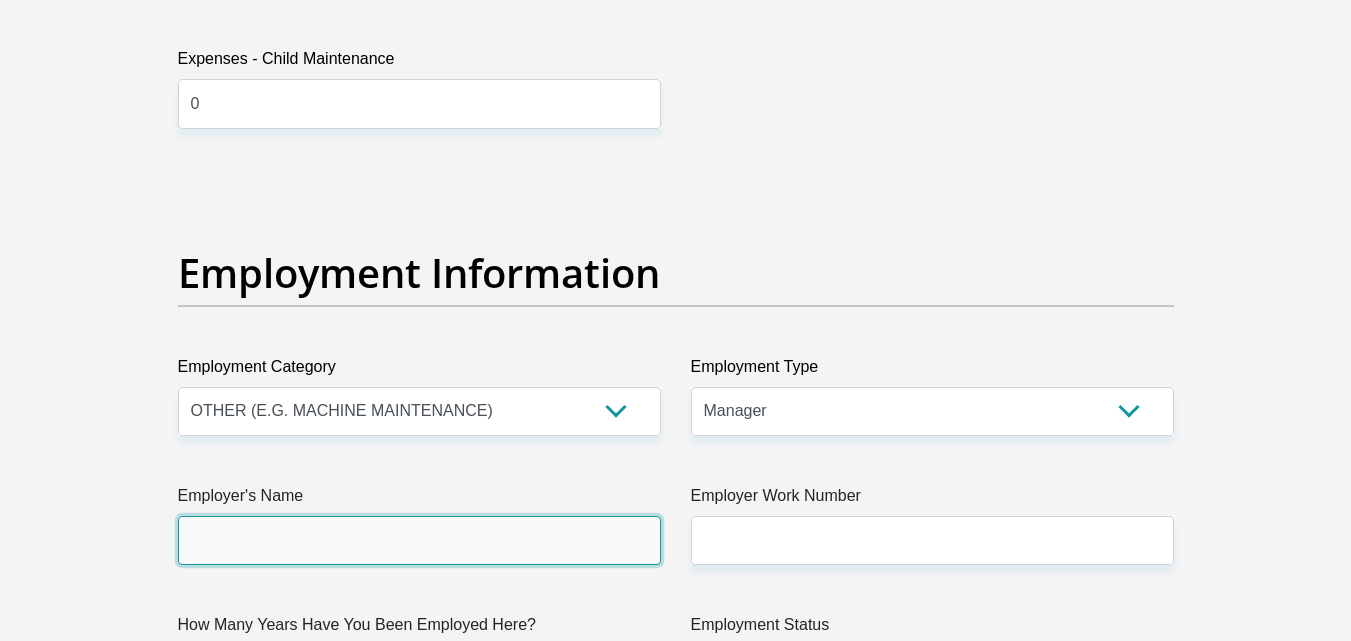 click on "Employer's Name" at bounding box center [419, 540] 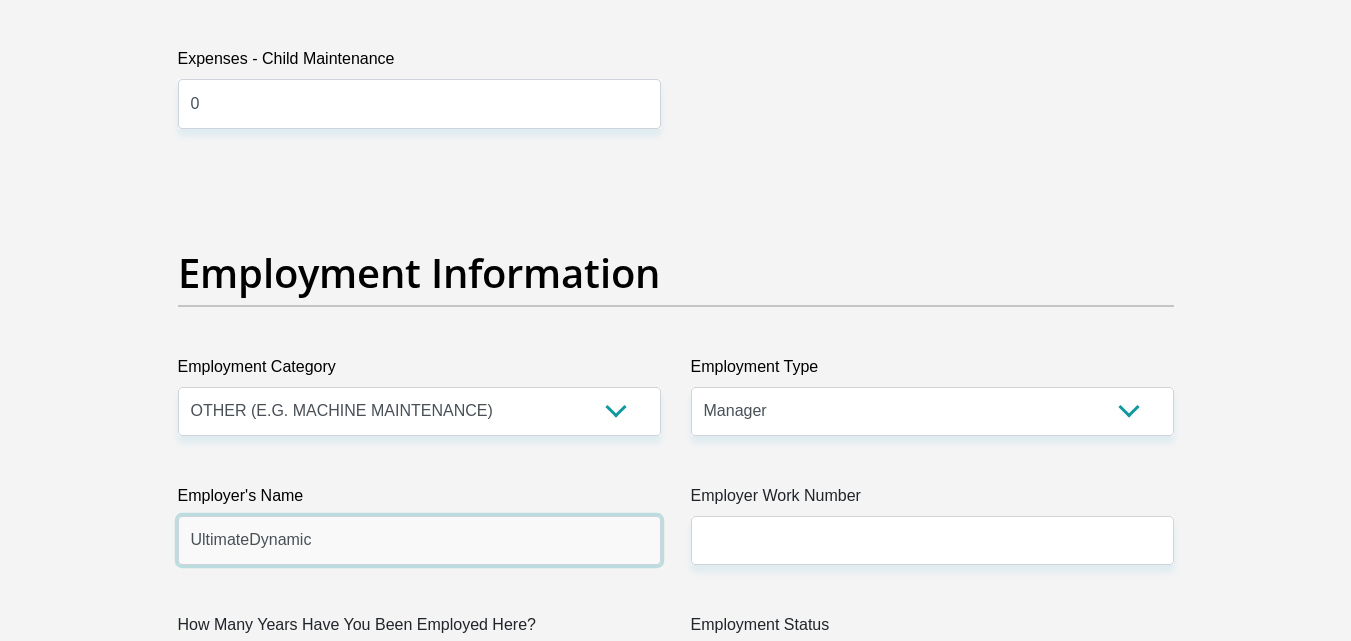 type on "UltimateDynamic" 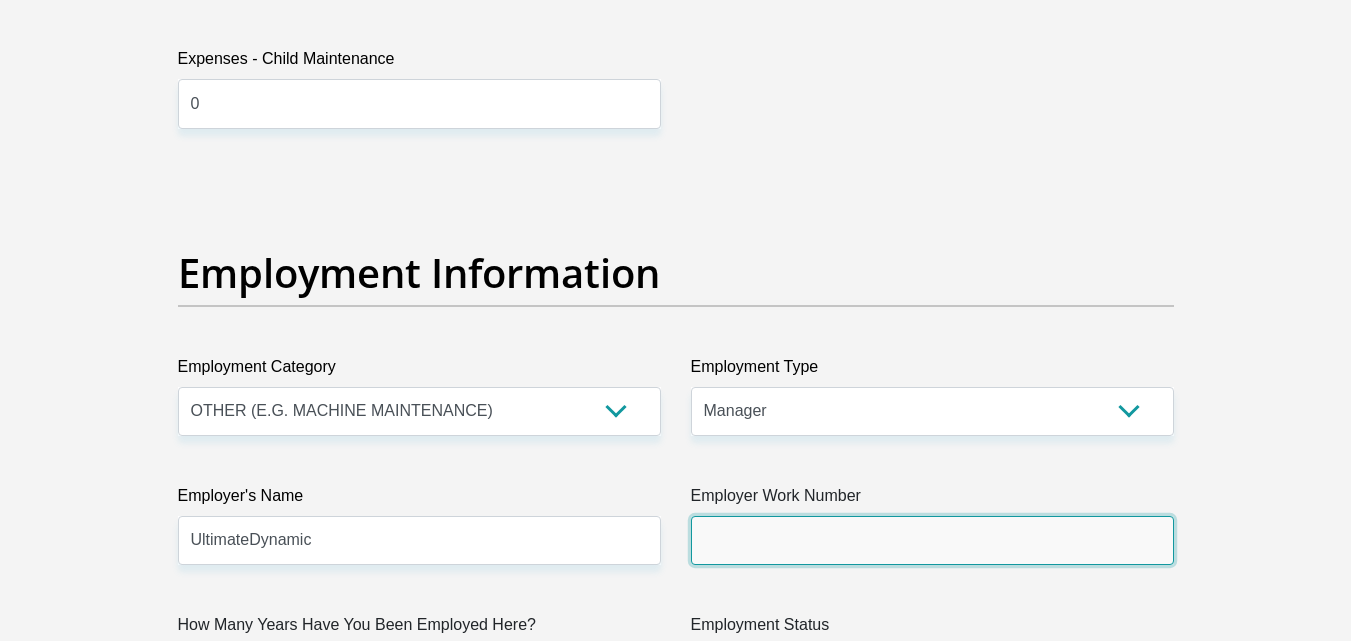 click on "Employer Work Number" at bounding box center [932, 540] 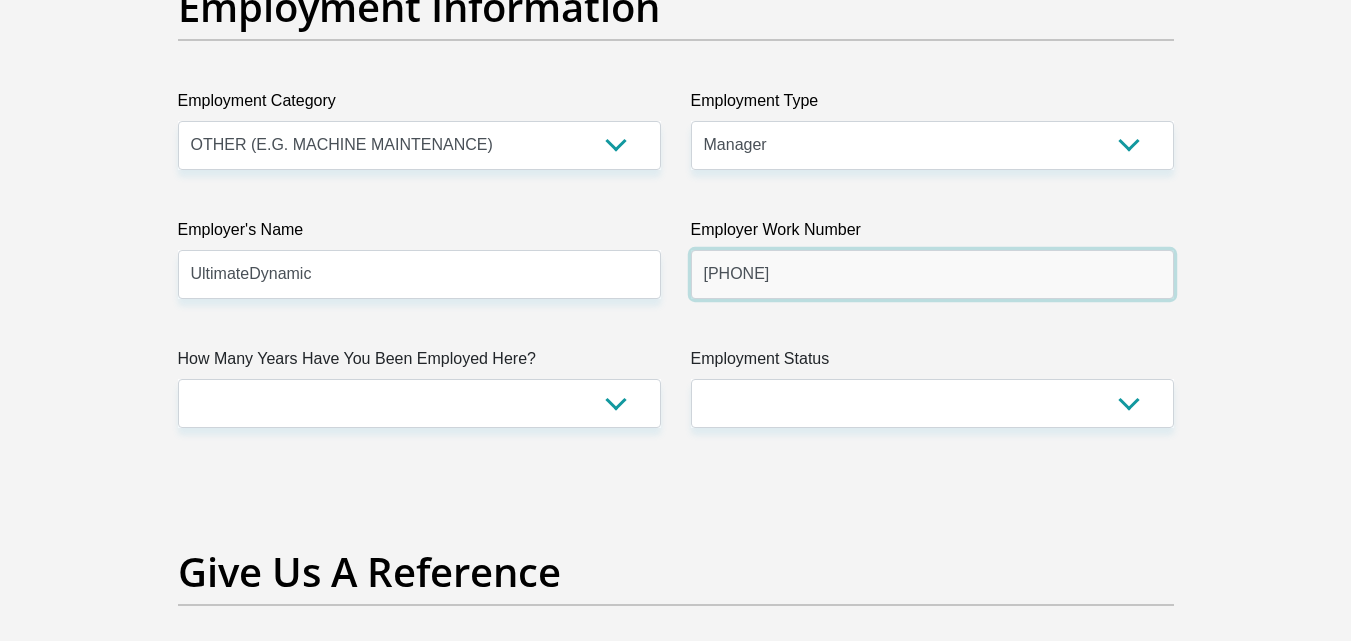 scroll, scrollTop: 3700, scrollLeft: 0, axis: vertical 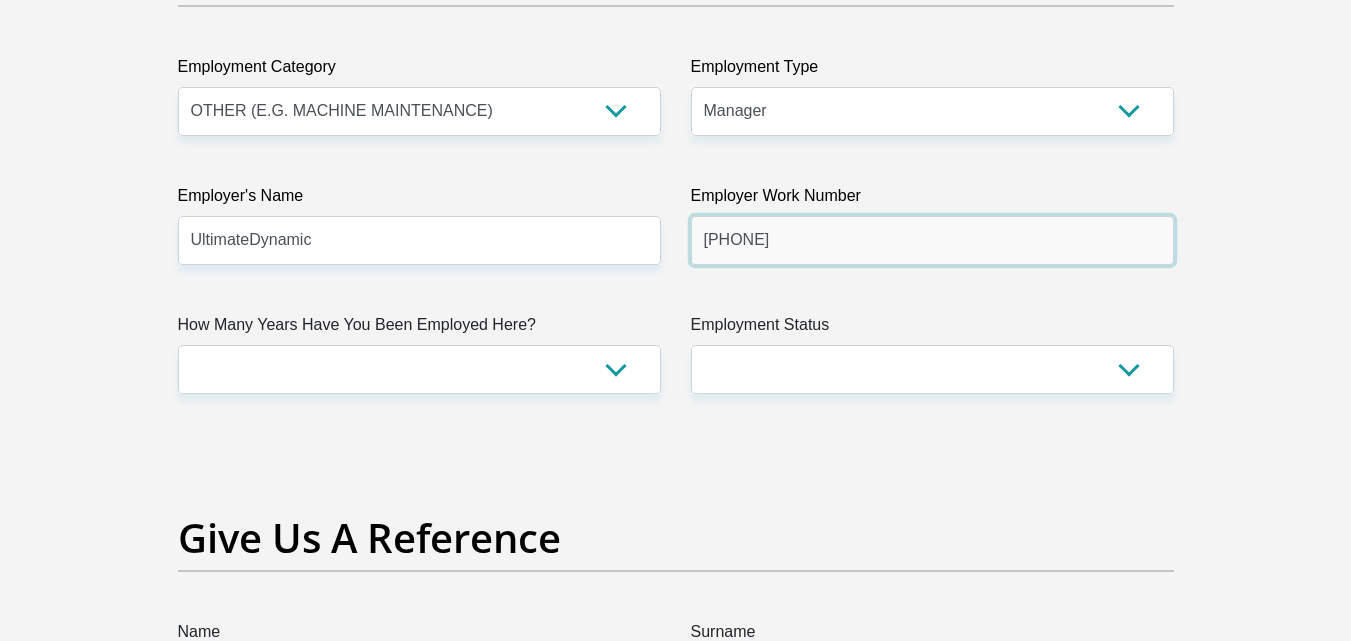 type on "[PHONE]" 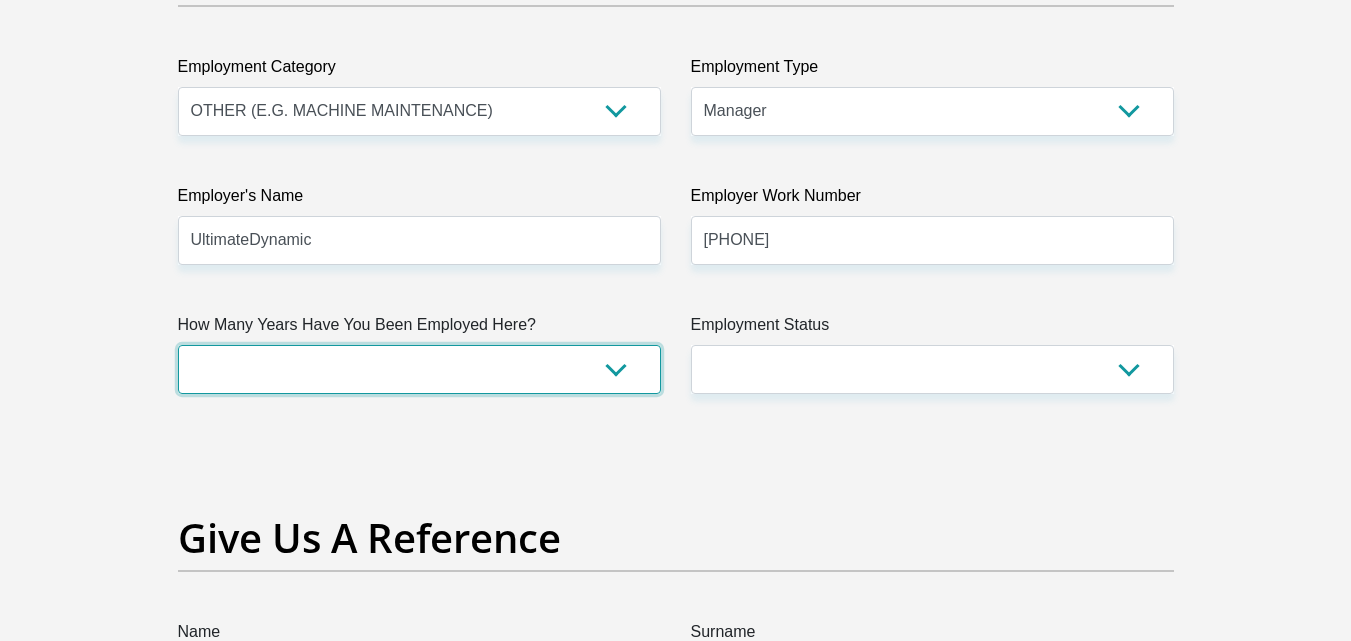 click on "less than 1 year
1-3 years
3-5 years
5+ years" at bounding box center (419, 369) 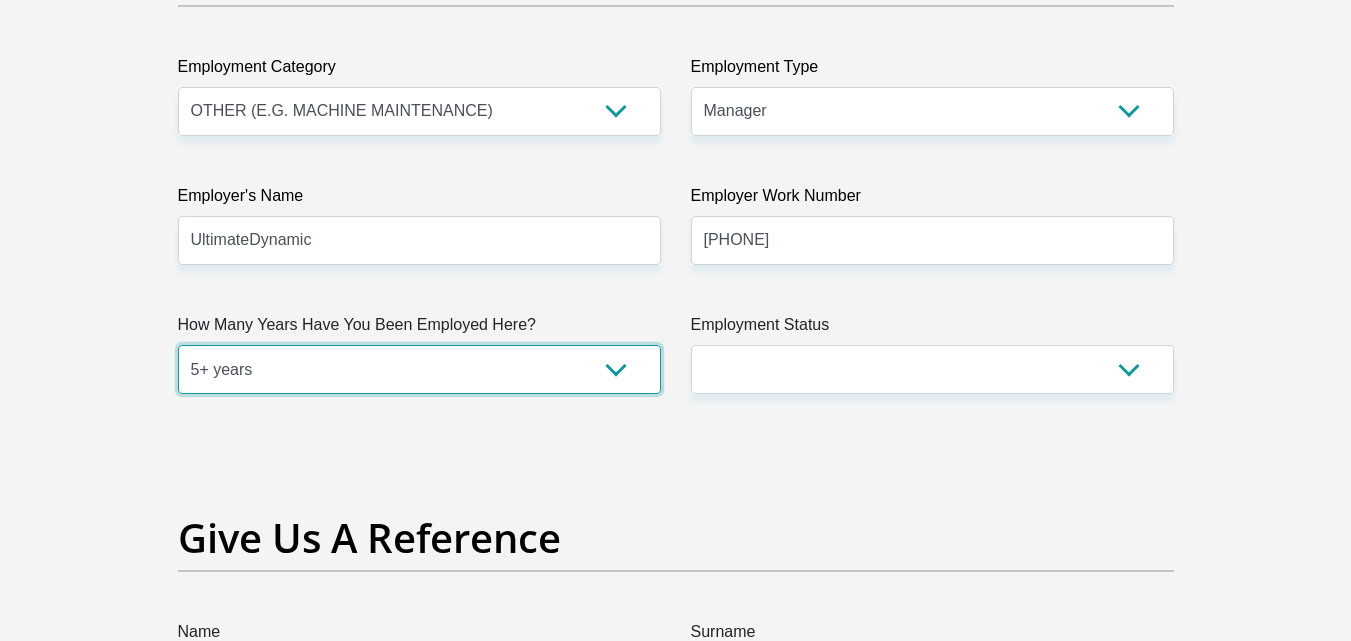 click on "less than 1 year
1-3 years
3-5 years
5+ years" at bounding box center [419, 369] 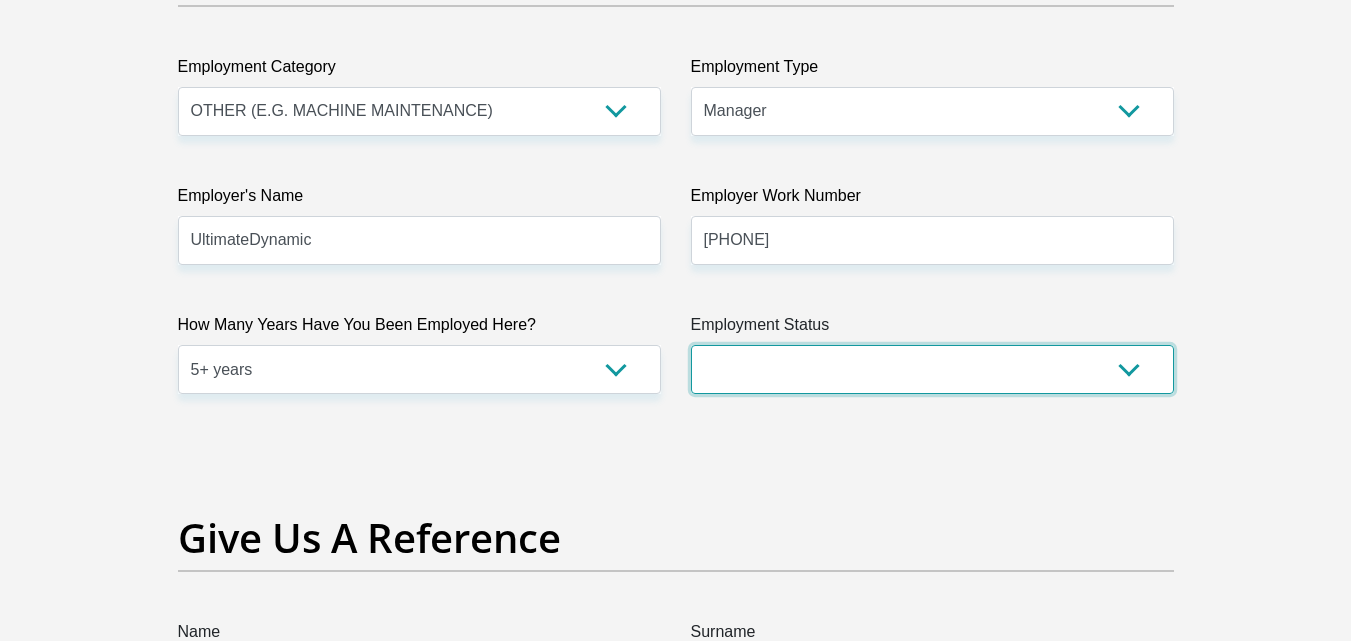 click on "Permanent/Full-time
Part-time/Casual
Contract Worker
Self-Employed
Housewife
Retired
Student
Medically Boarded
Disability
Unemployed" at bounding box center [932, 369] 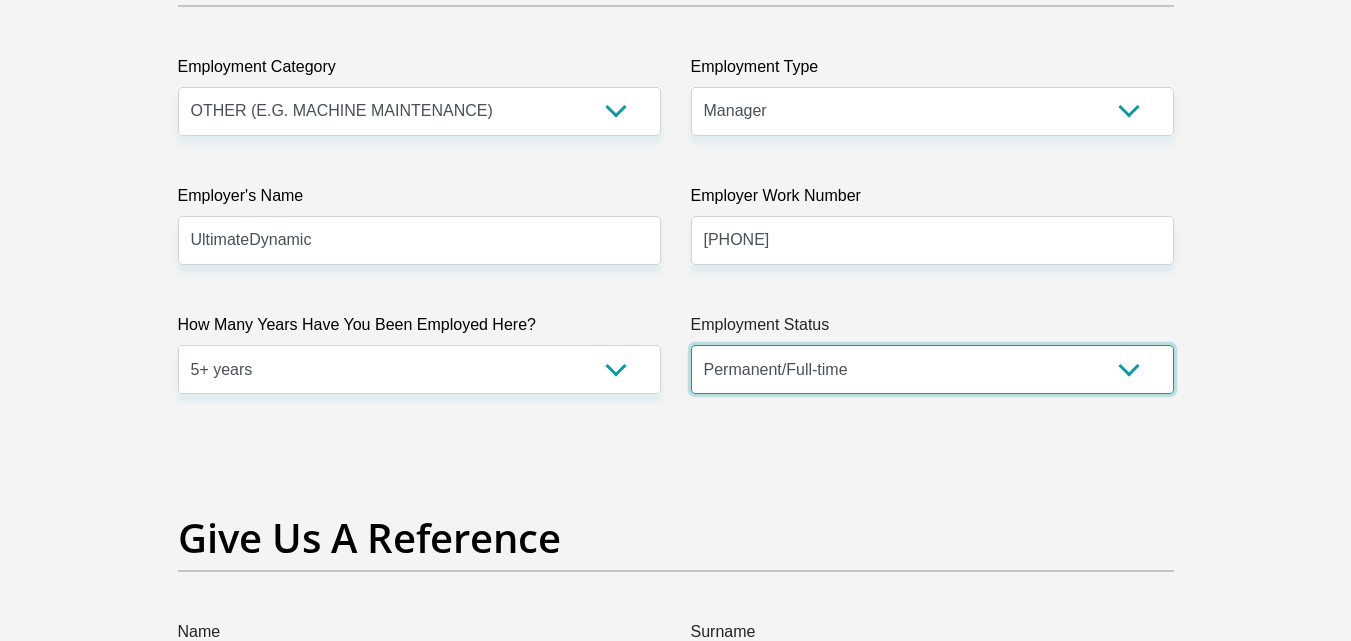 click on "Permanent/Full-time
Part-time/Casual
Contract Worker
Self-Employed
Housewife
Retired
Student
Medically Boarded
Disability
Unemployed" at bounding box center (932, 369) 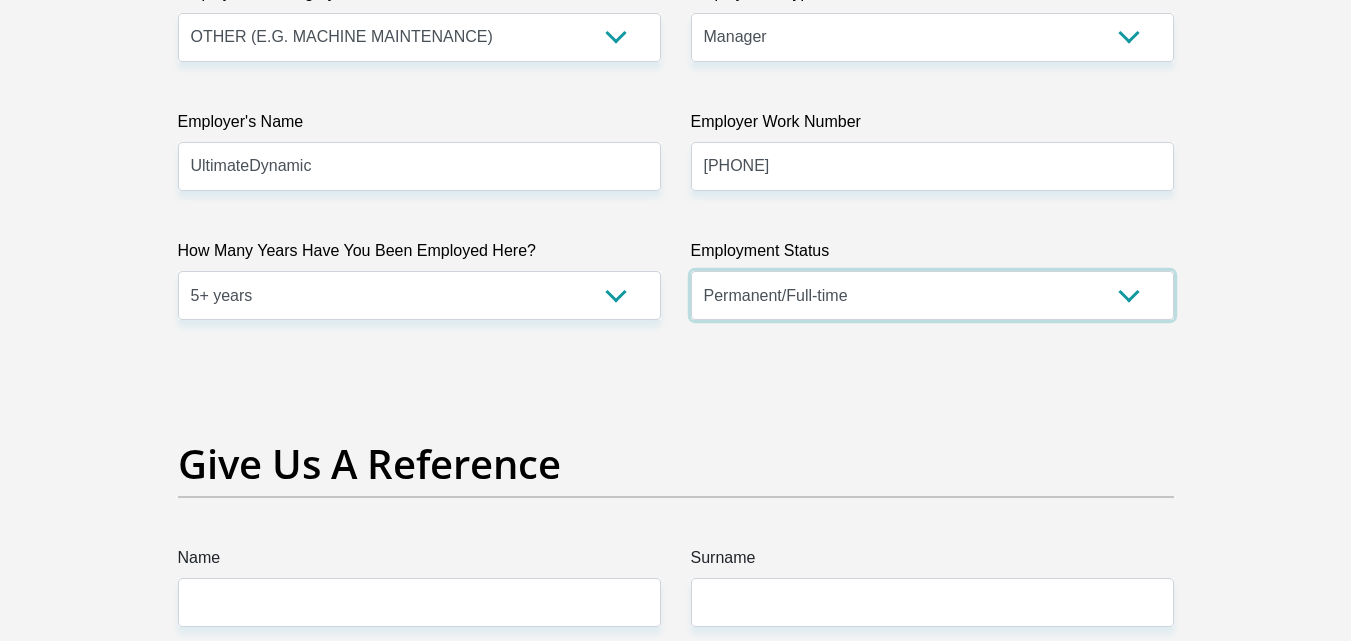 scroll, scrollTop: 4000, scrollLeft: 0, axis: vertical 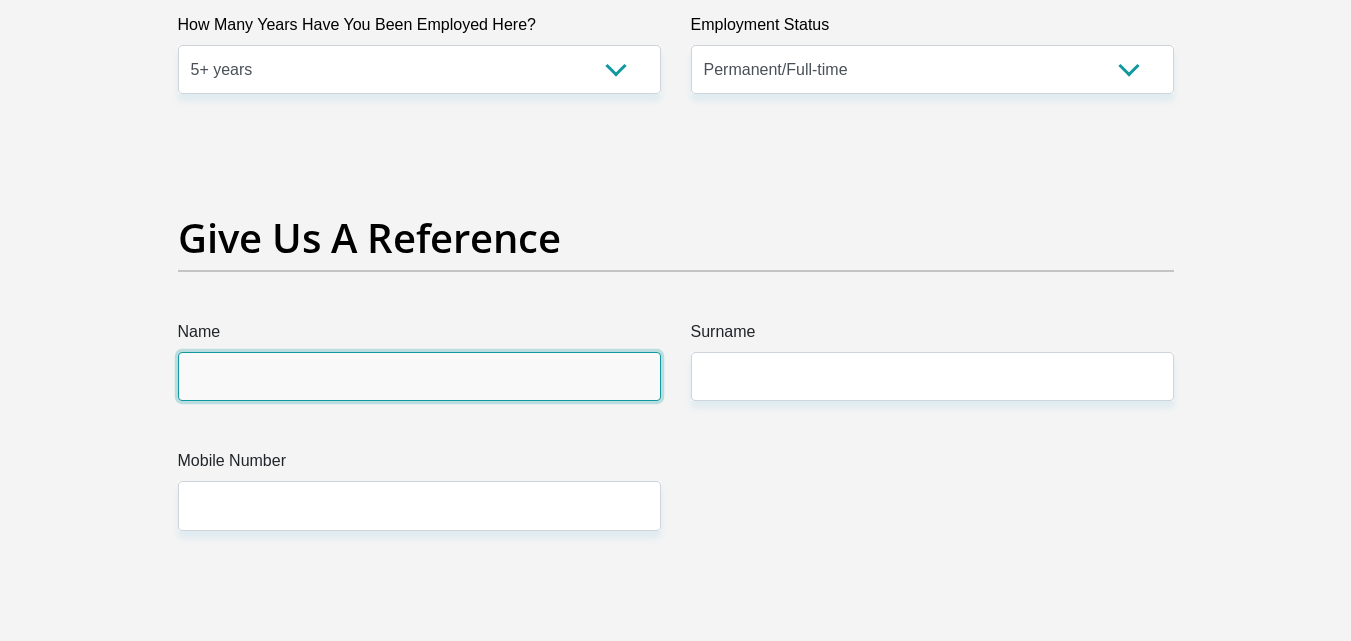 click on "Name" at bounding box center (419, 376) 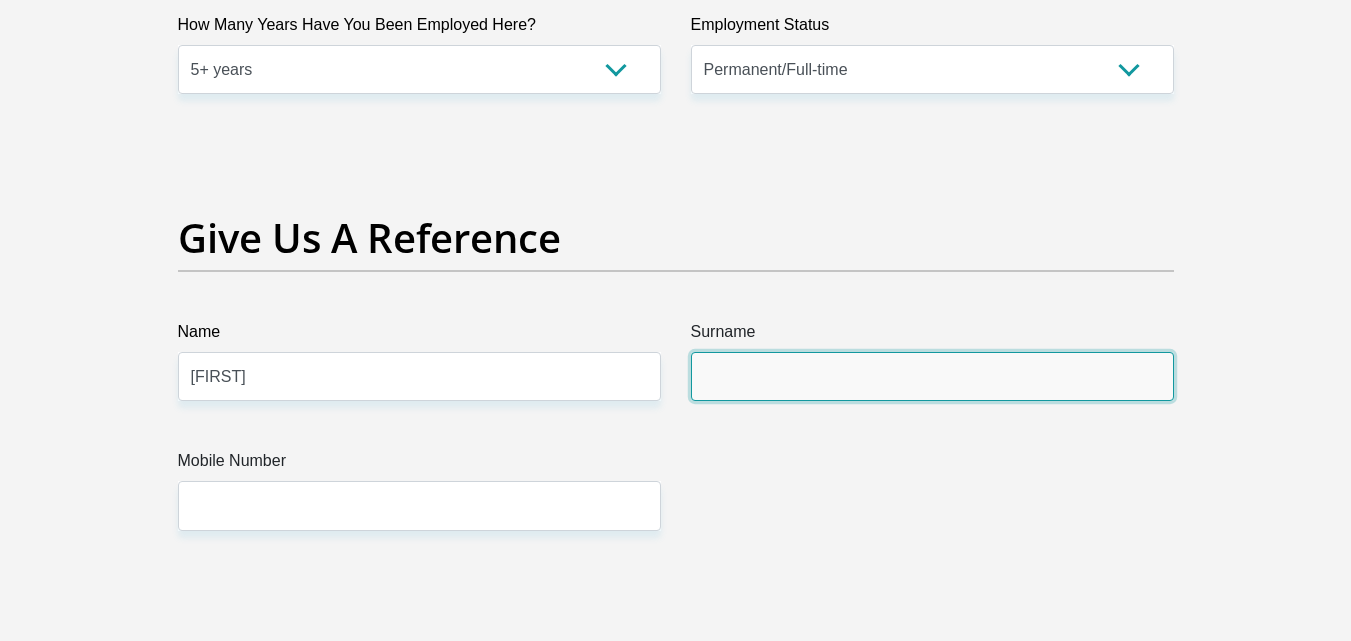 click on "Surname" at bounding box center [932, 376] 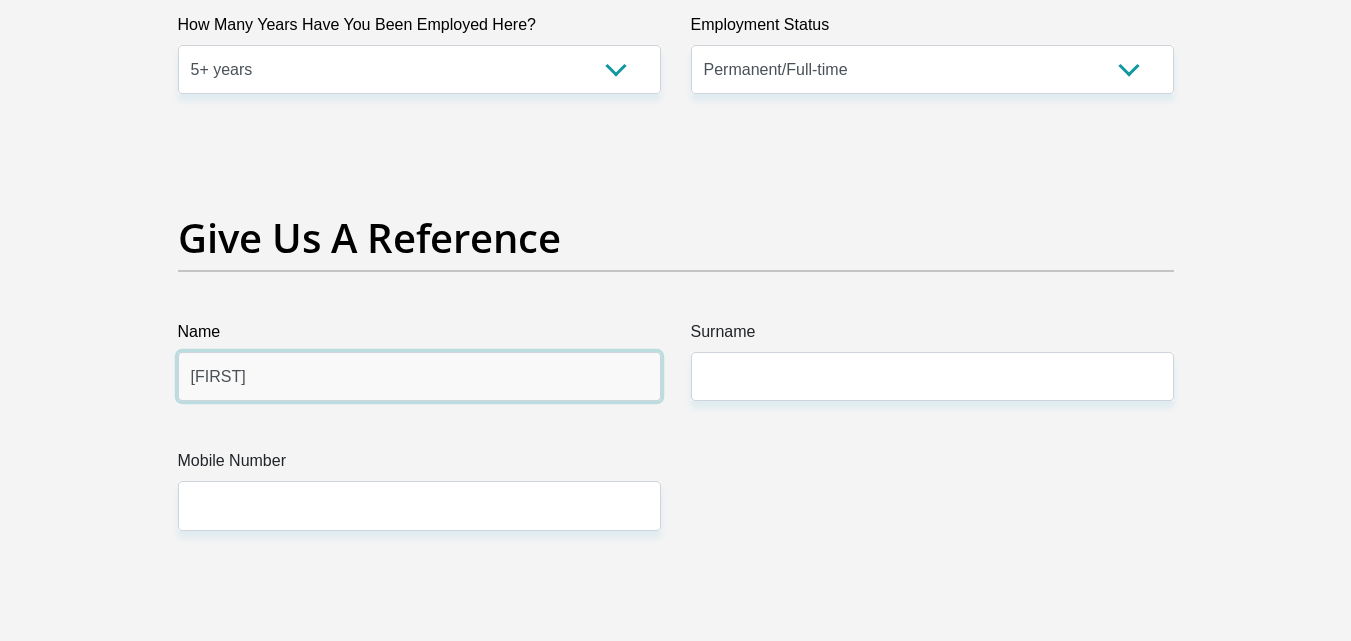 drag, startPoint x: 288, startPoint y: 378, endPoint x: 131, endPoint y: 375, distance: 157.02866 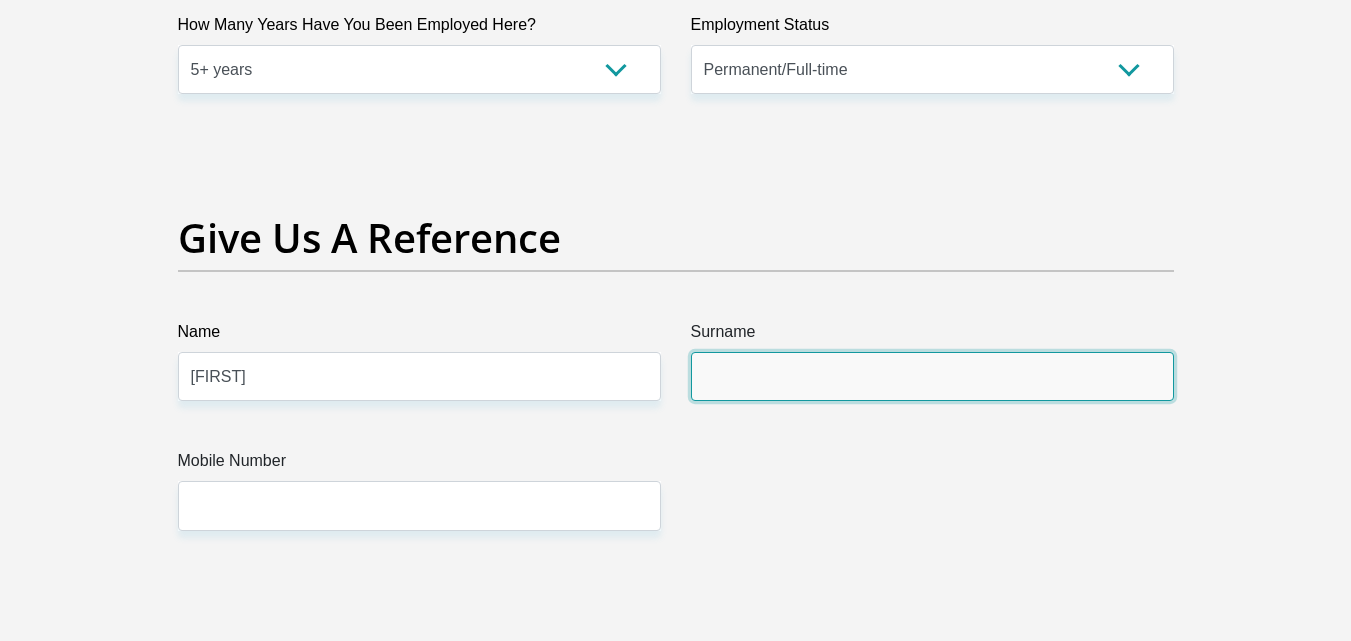 click on "Surname" at bounding box center (932, 376) 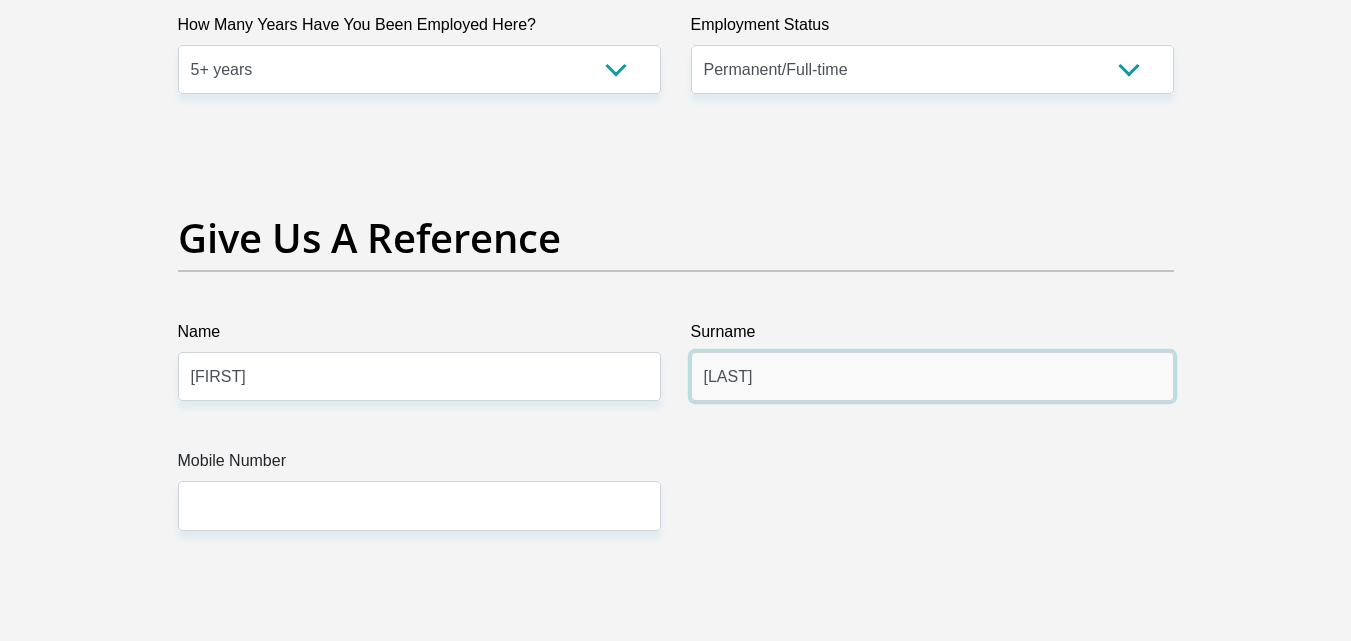 type on "[LAST]" 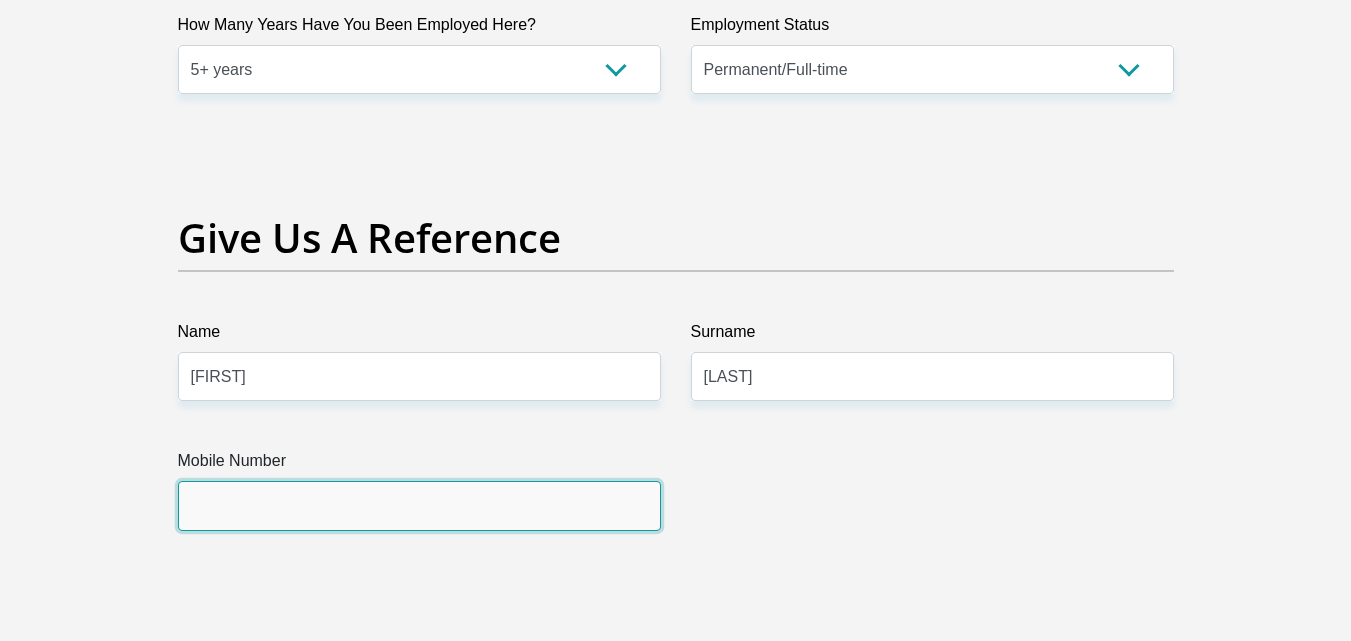 click on "Mobile Number" at bounding box center (419, 505) 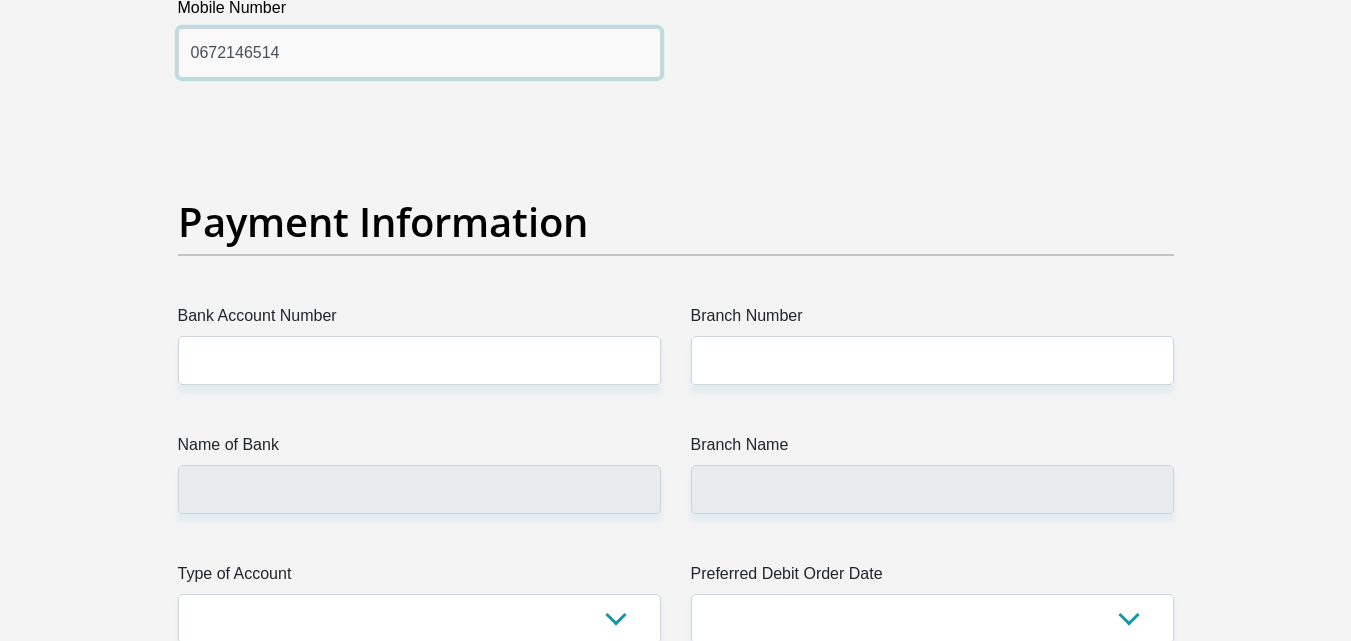 scroll, scrollTop: 4500, scrollLeft: 0, axis: vertical 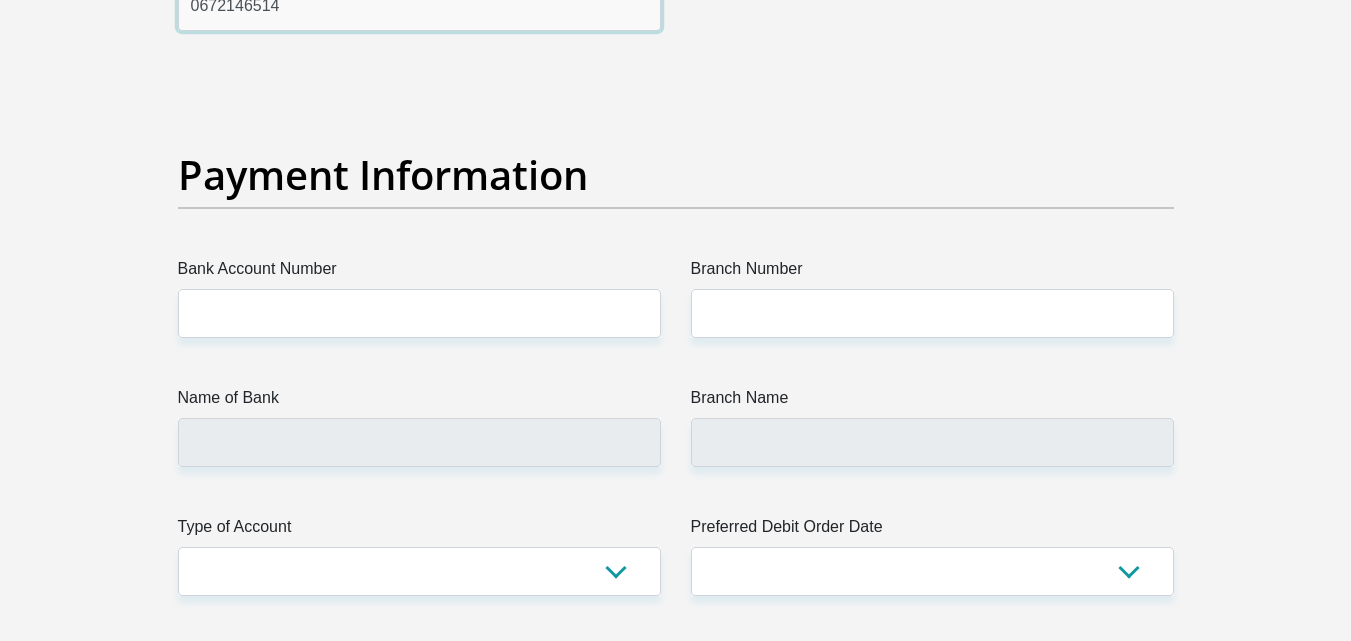 type on "0672146514" 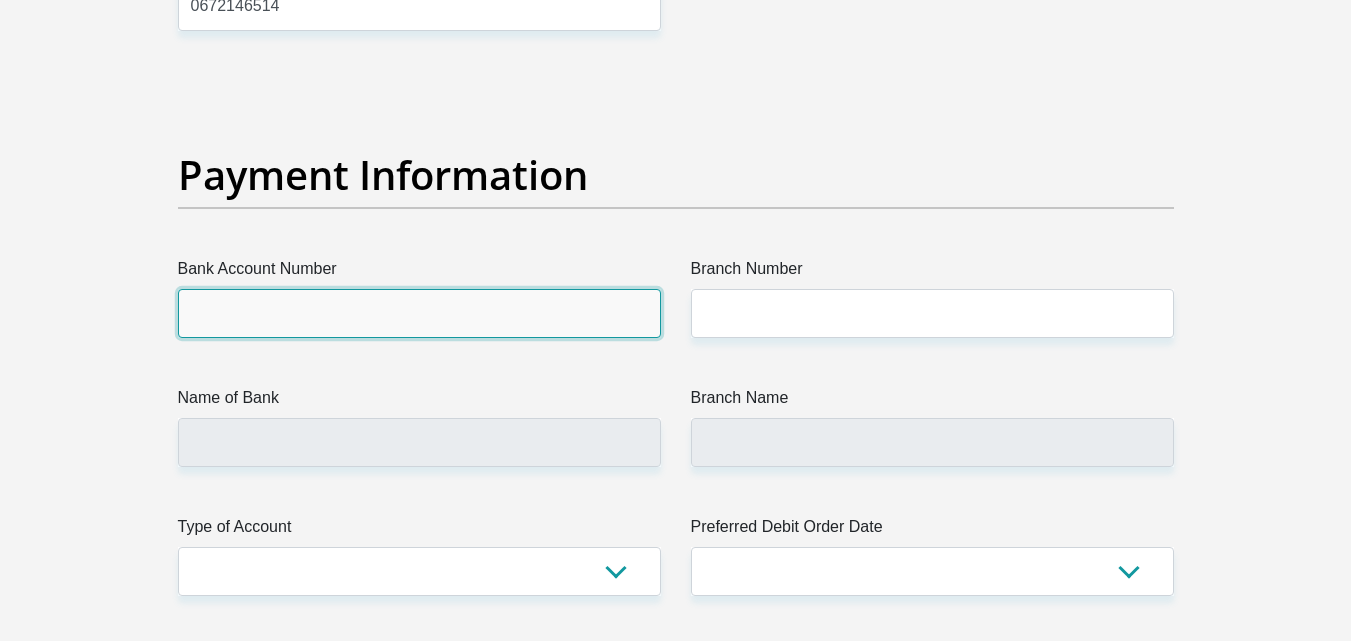 click on "Bank Account Number" at bounding box center (419, 313) 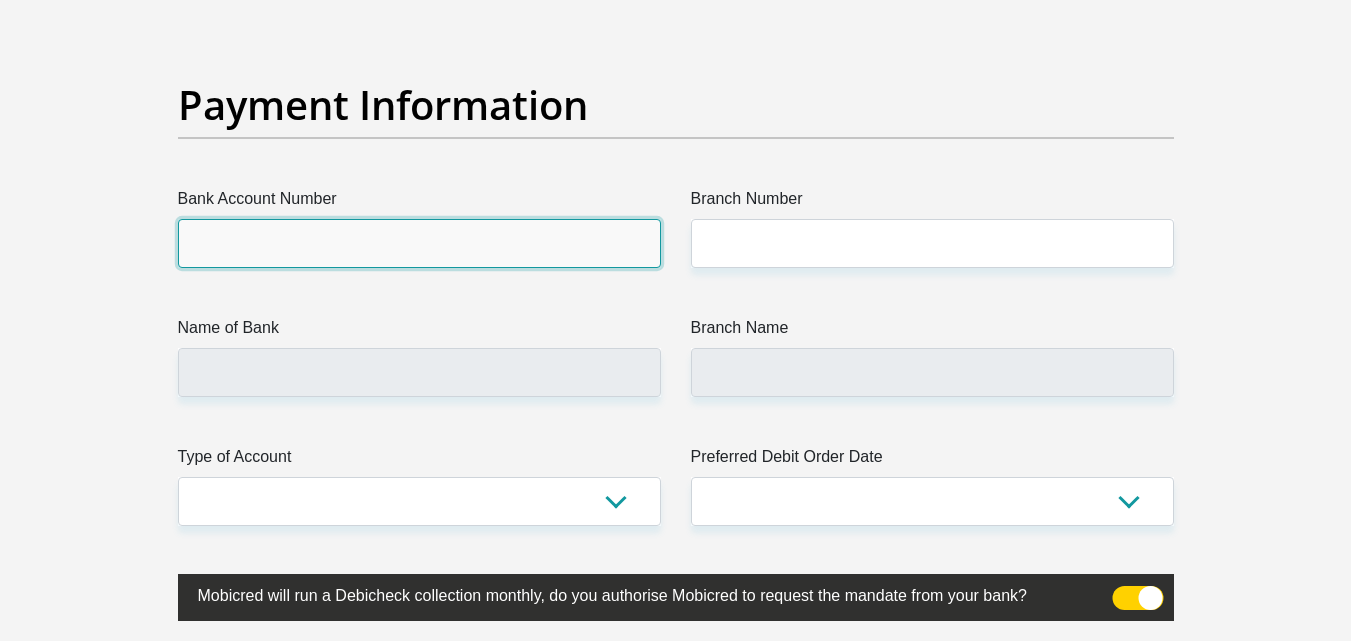 scroll, scrollTop: 4534, scrollLeft: 0, axis: vertical 